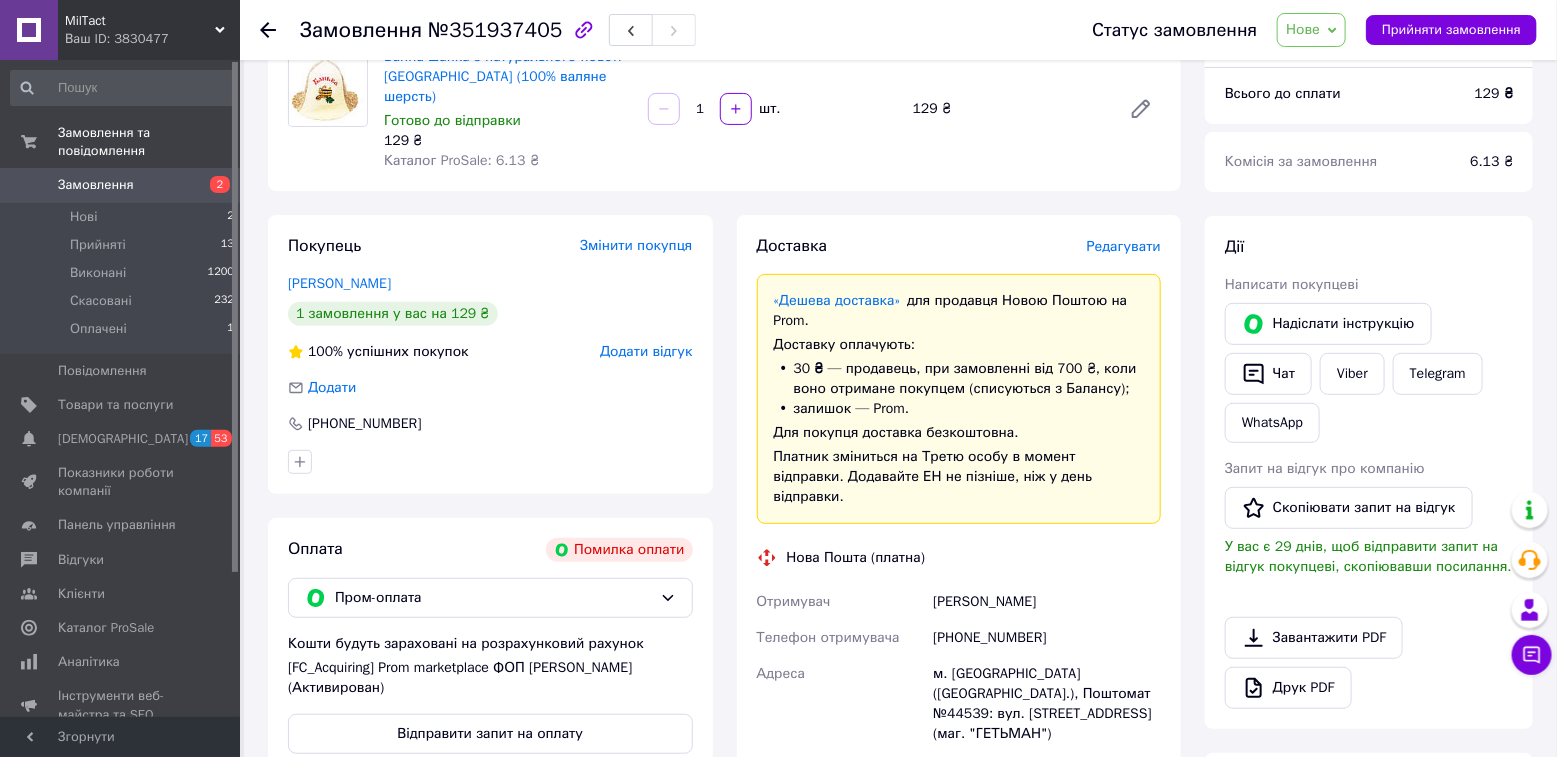 scroll, scrollTop: 0, scrollLeft: 0, axis: both 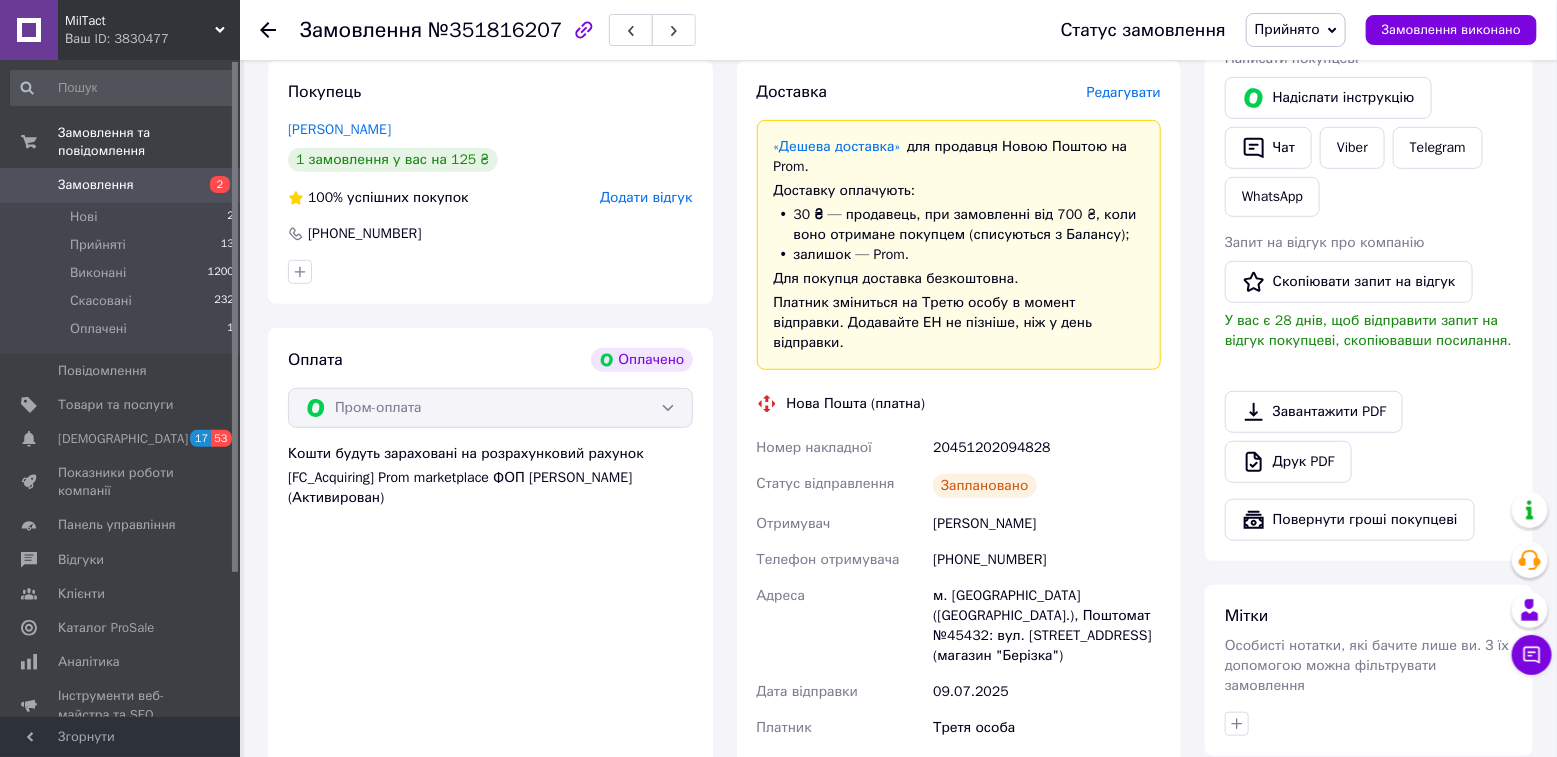 click on "20451202094828" at bounding box center [1047, 448] 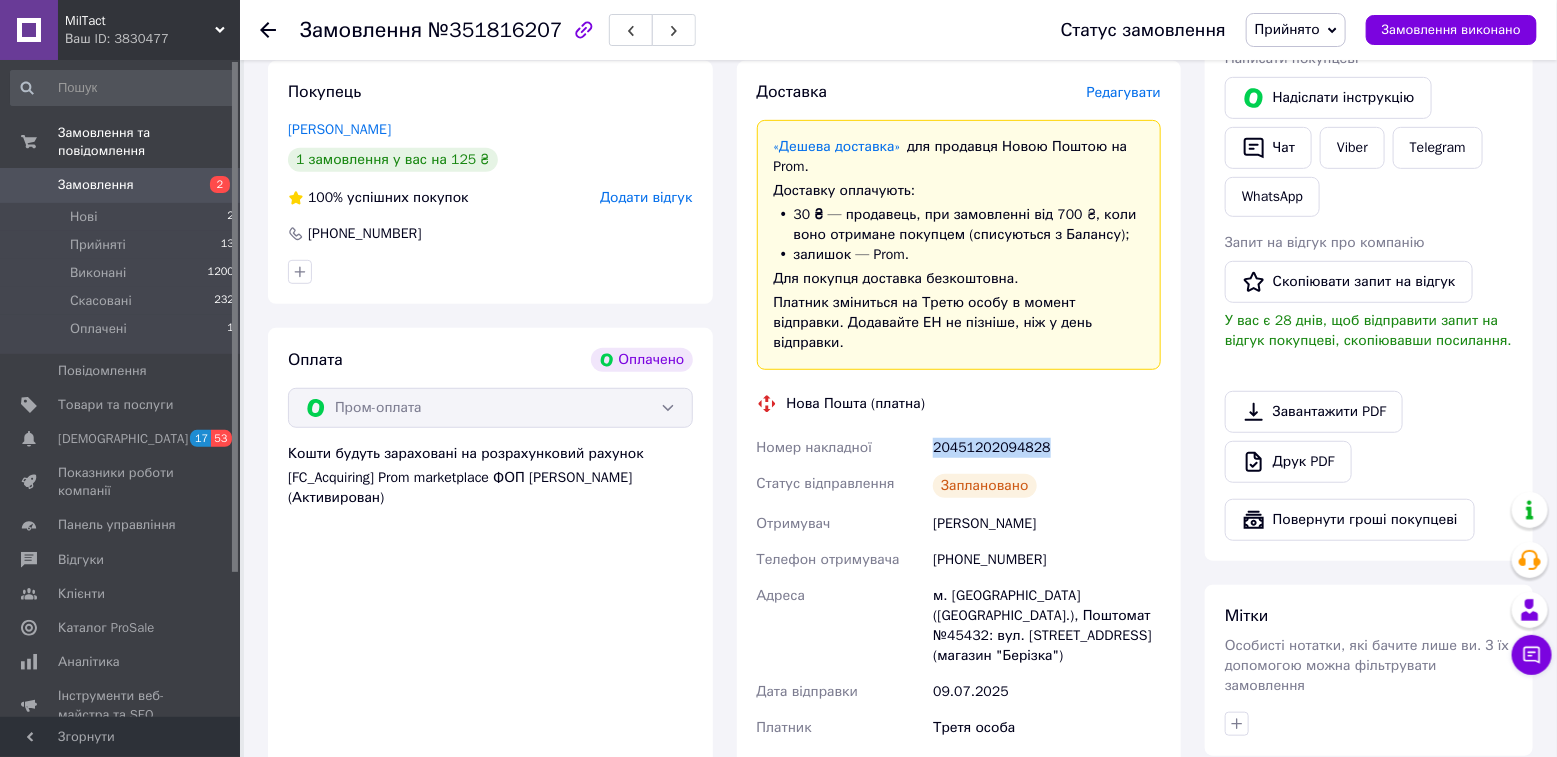 click on "20451202094828" at bounding box center [1047, 448] 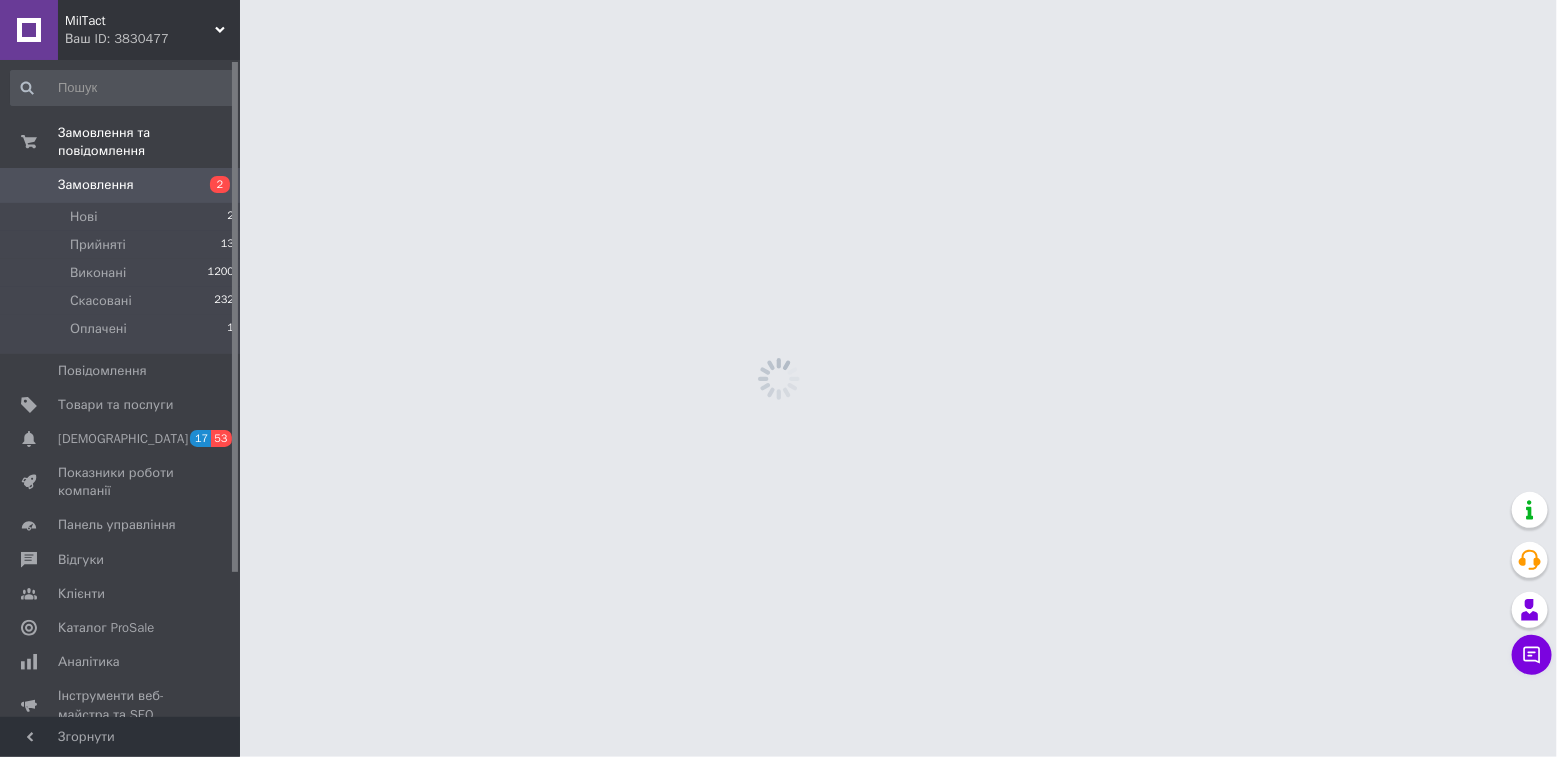 scroll, scrollTop: 0, scrollLeft: 0, axis: both 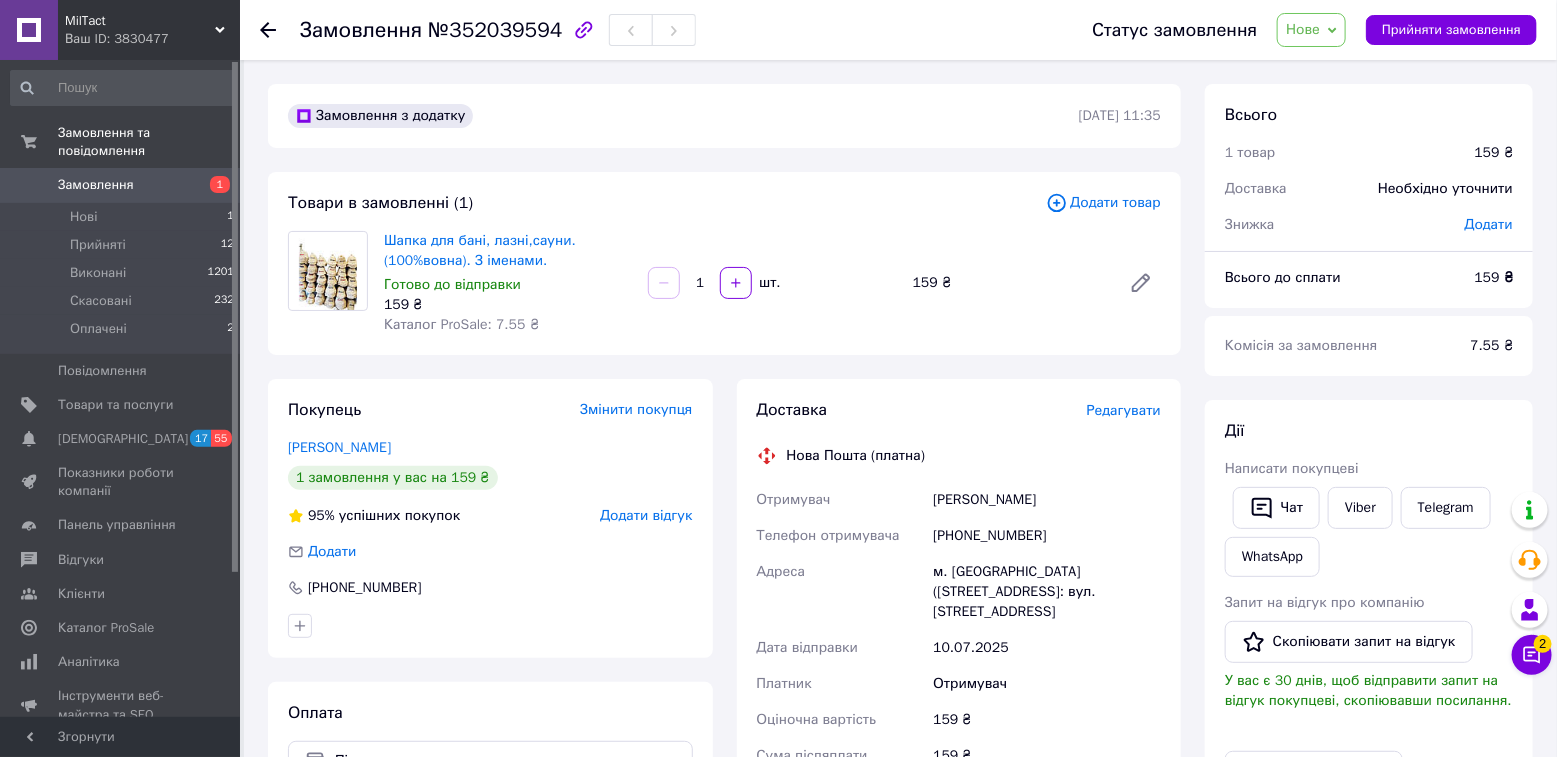 click on "Товари в замовленні (1) Додати товар Шапка для бані, лазні,сауни.(100%вовна). З іменами. Готово до відправки 159 ₴ Каталог ProSale: 7.55 ₴  1   шт. 159 ₴" at bounding box center [724, 263] 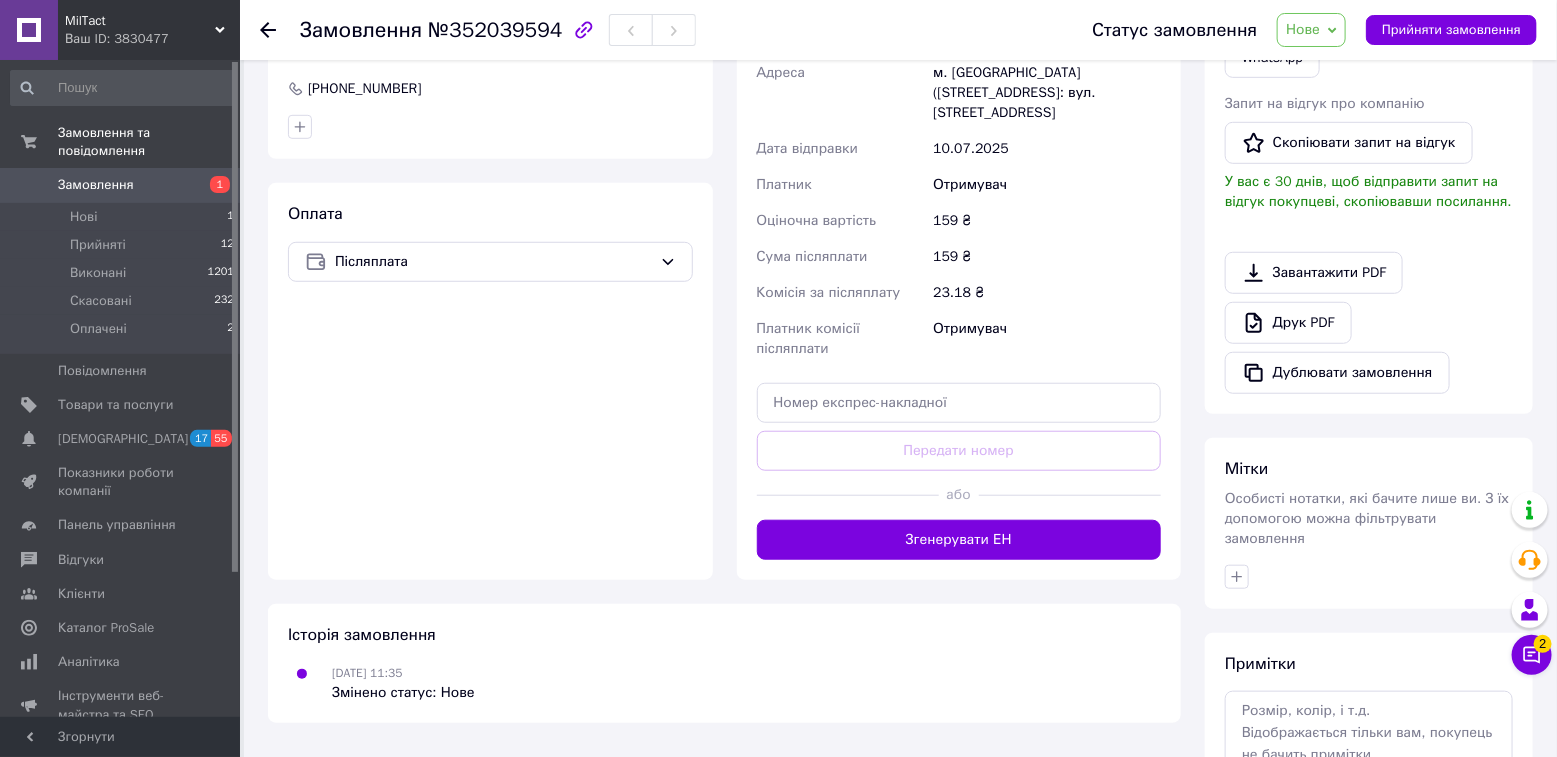 scroll, scrollTop: 500, scrollLeft: 0, axis: vertical 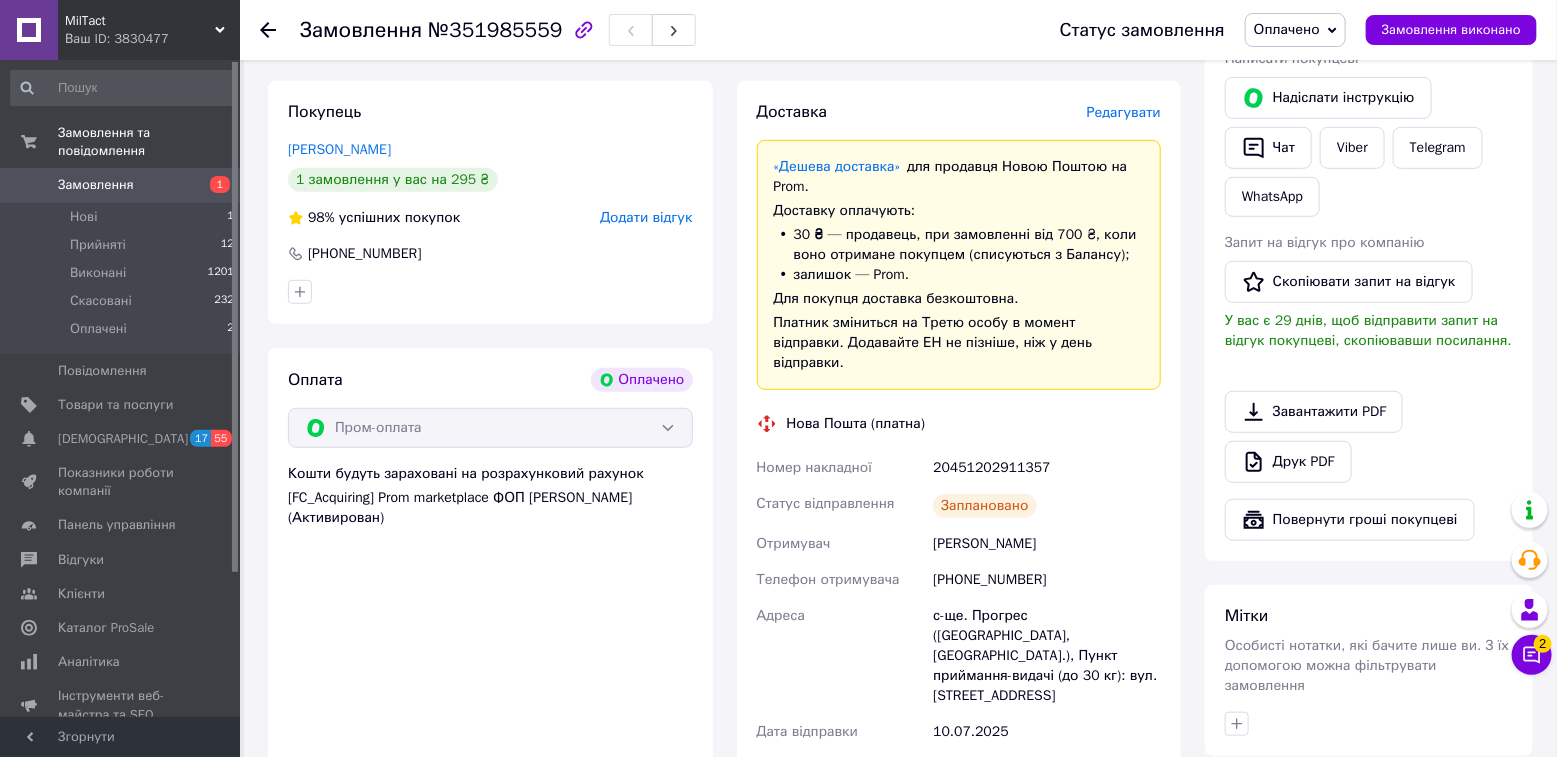 click on "20451202911357" at bounding box center [1047, 468] 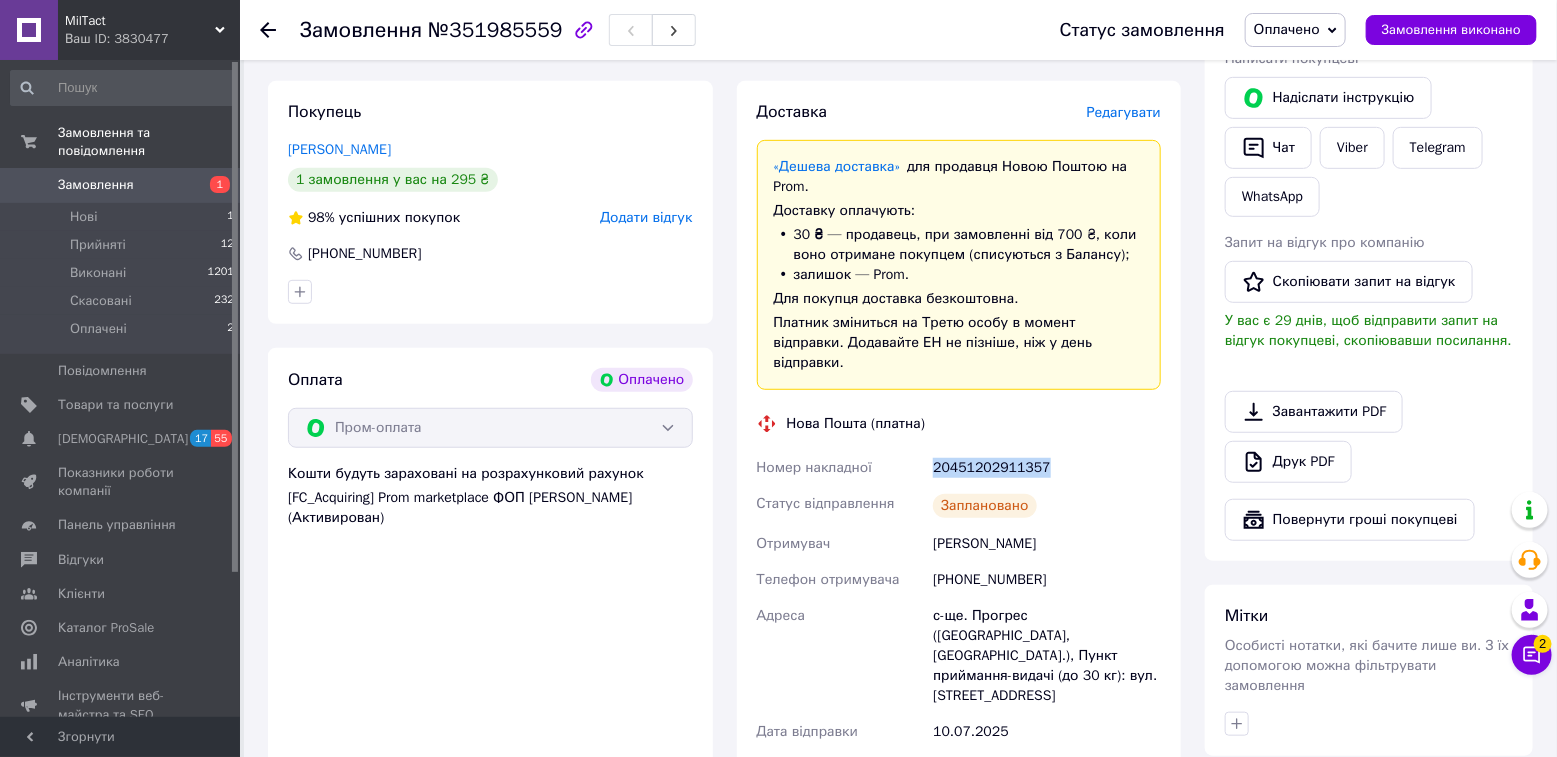 click on "20451202911357" at bounding box center (1047, 468) 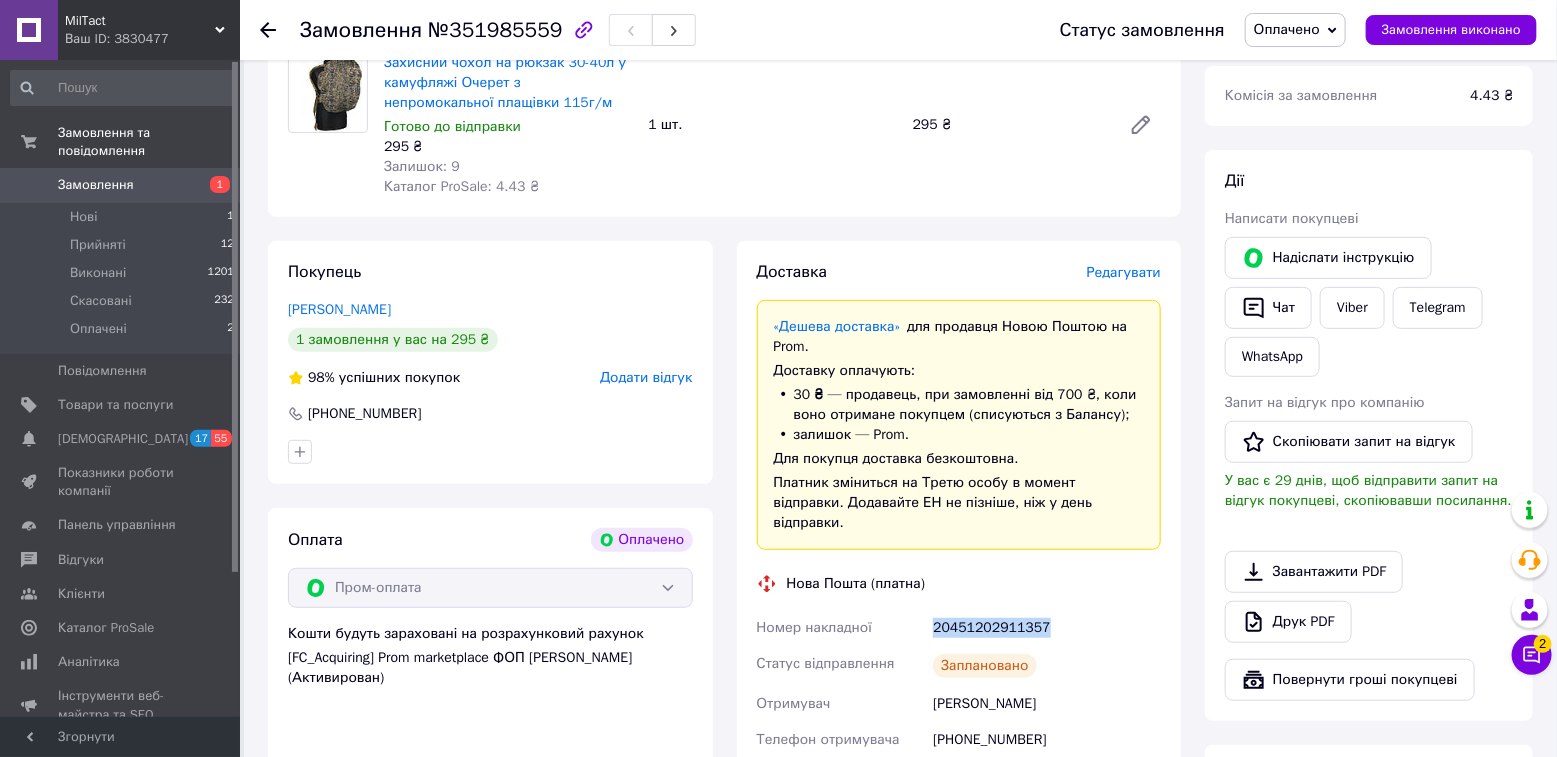 scroll, scrollTop: 0, scrollLeft: 0, axis: both 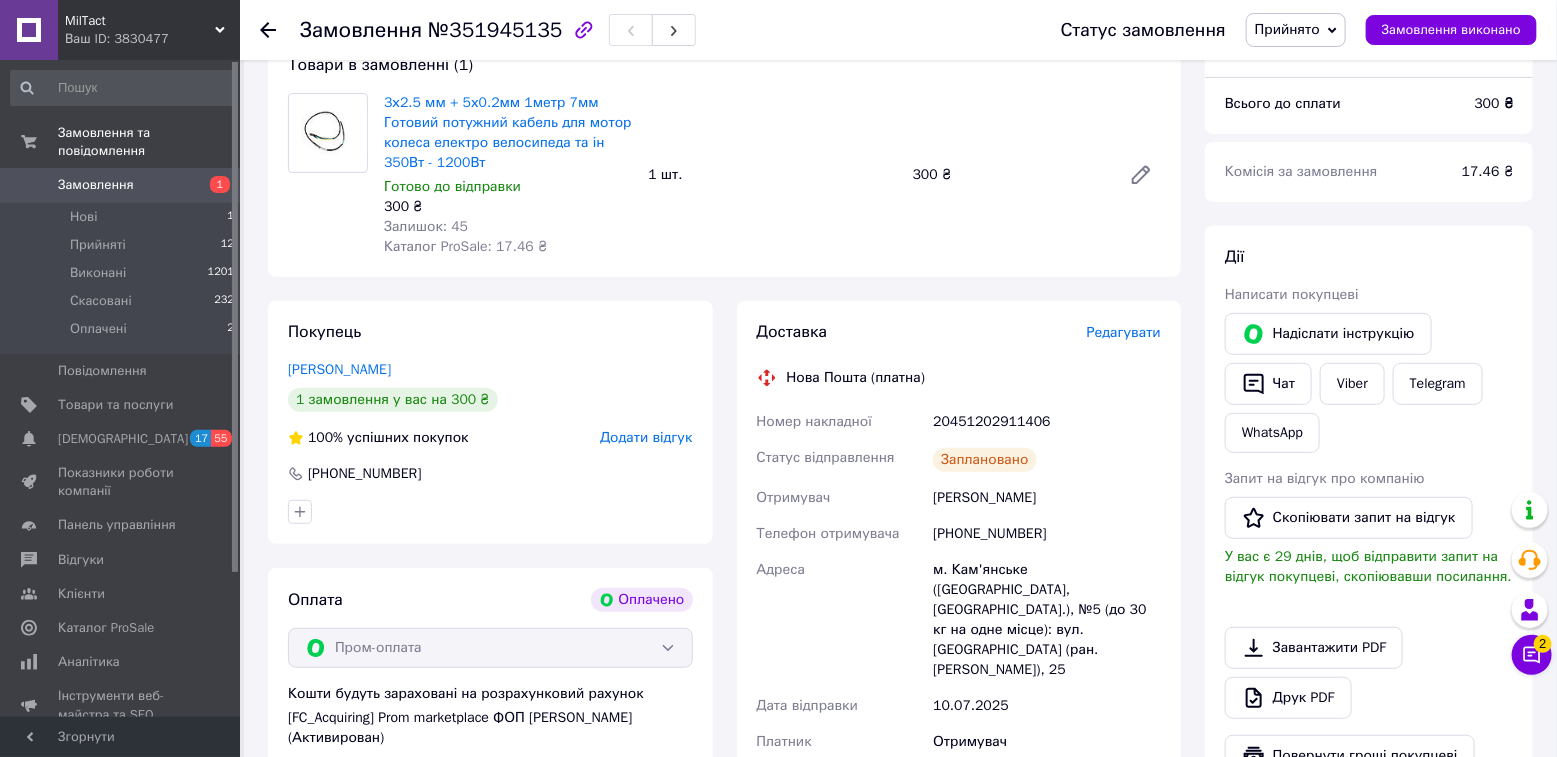 click on "20451202911406" at bounding box center [1047, 422] 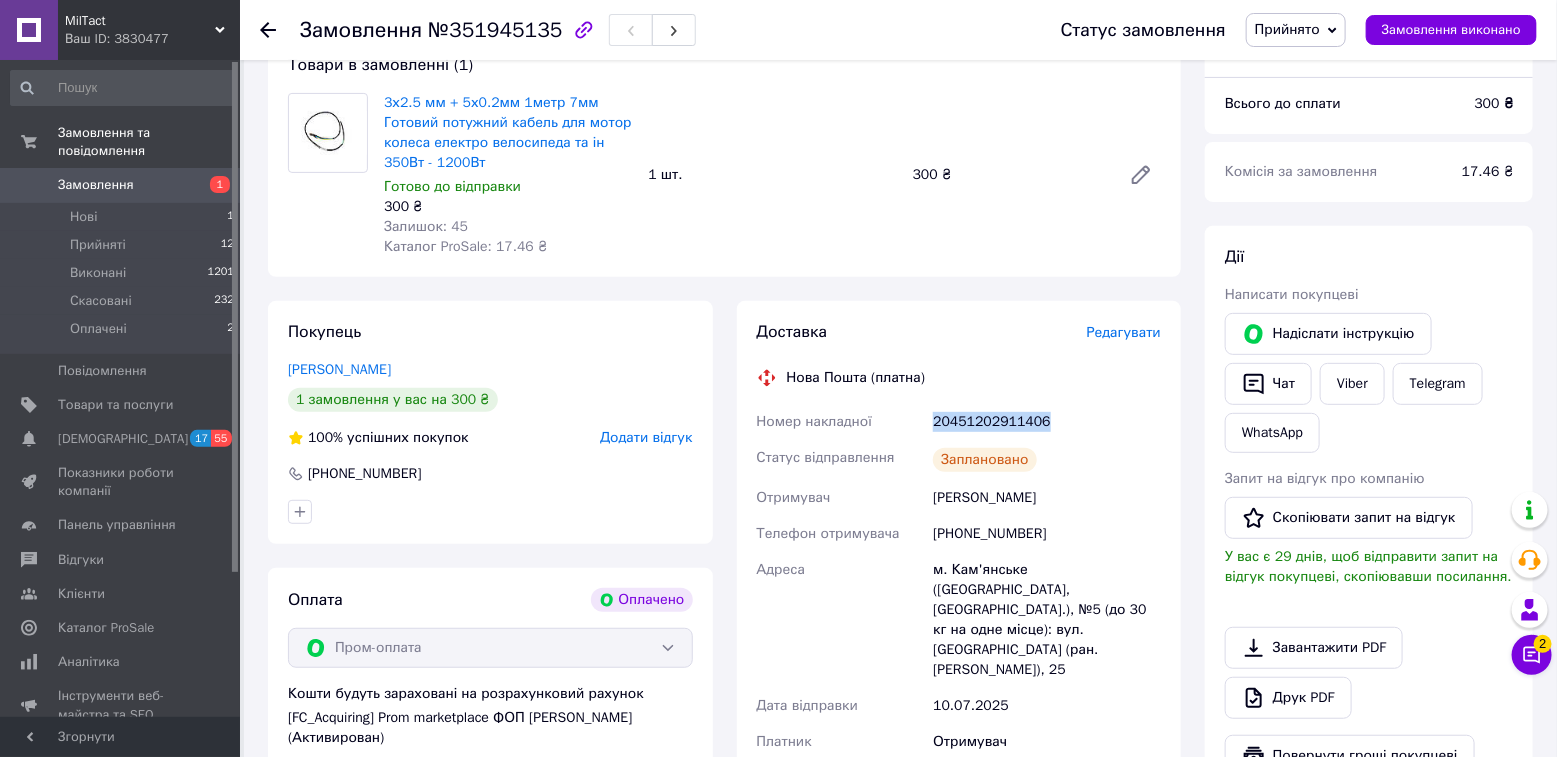 click on "20451202911406" at bounding box center [1047, 422] 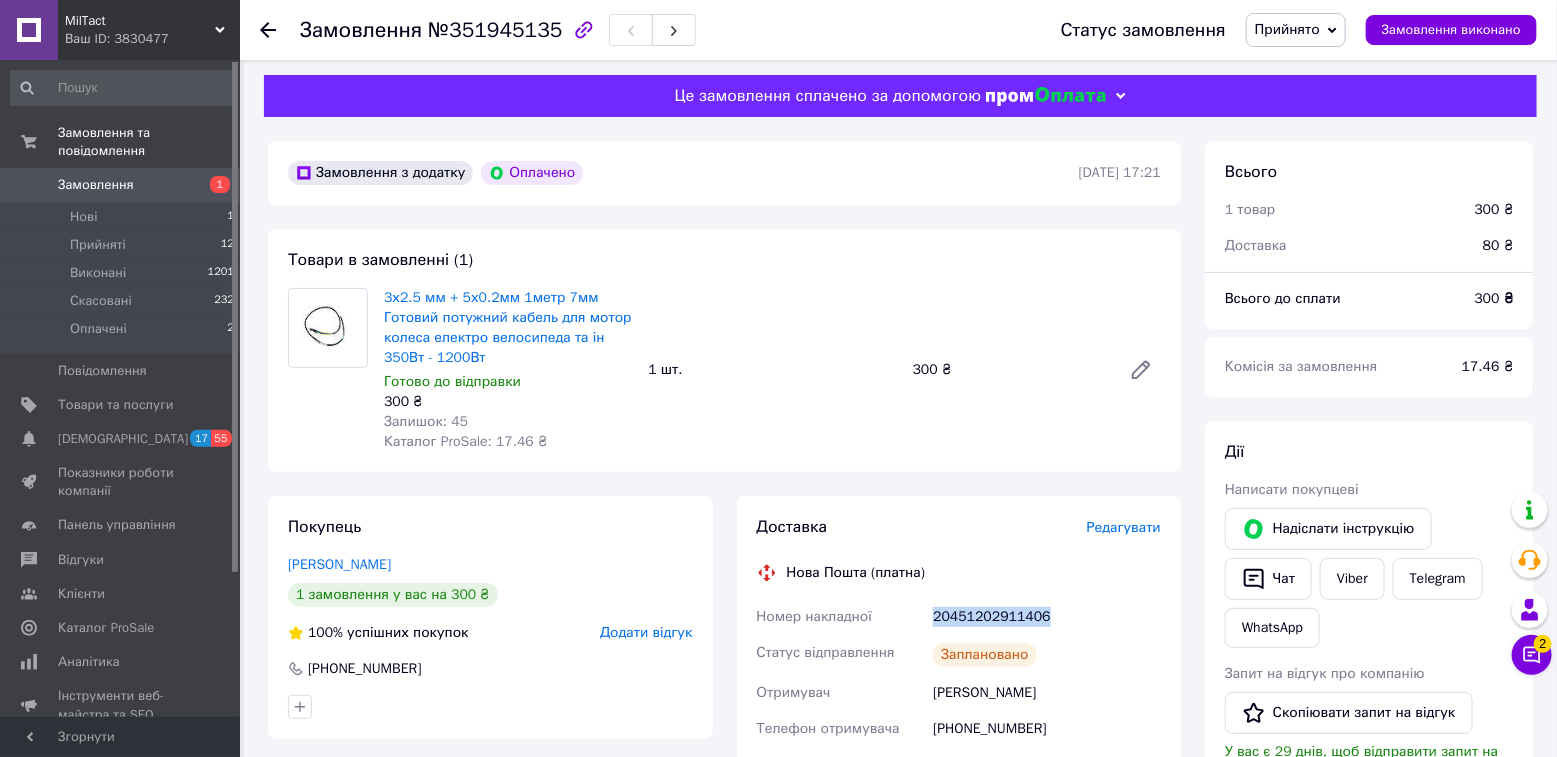 scroll, scrollTop: 0, scrollLeft: 0, axis: both 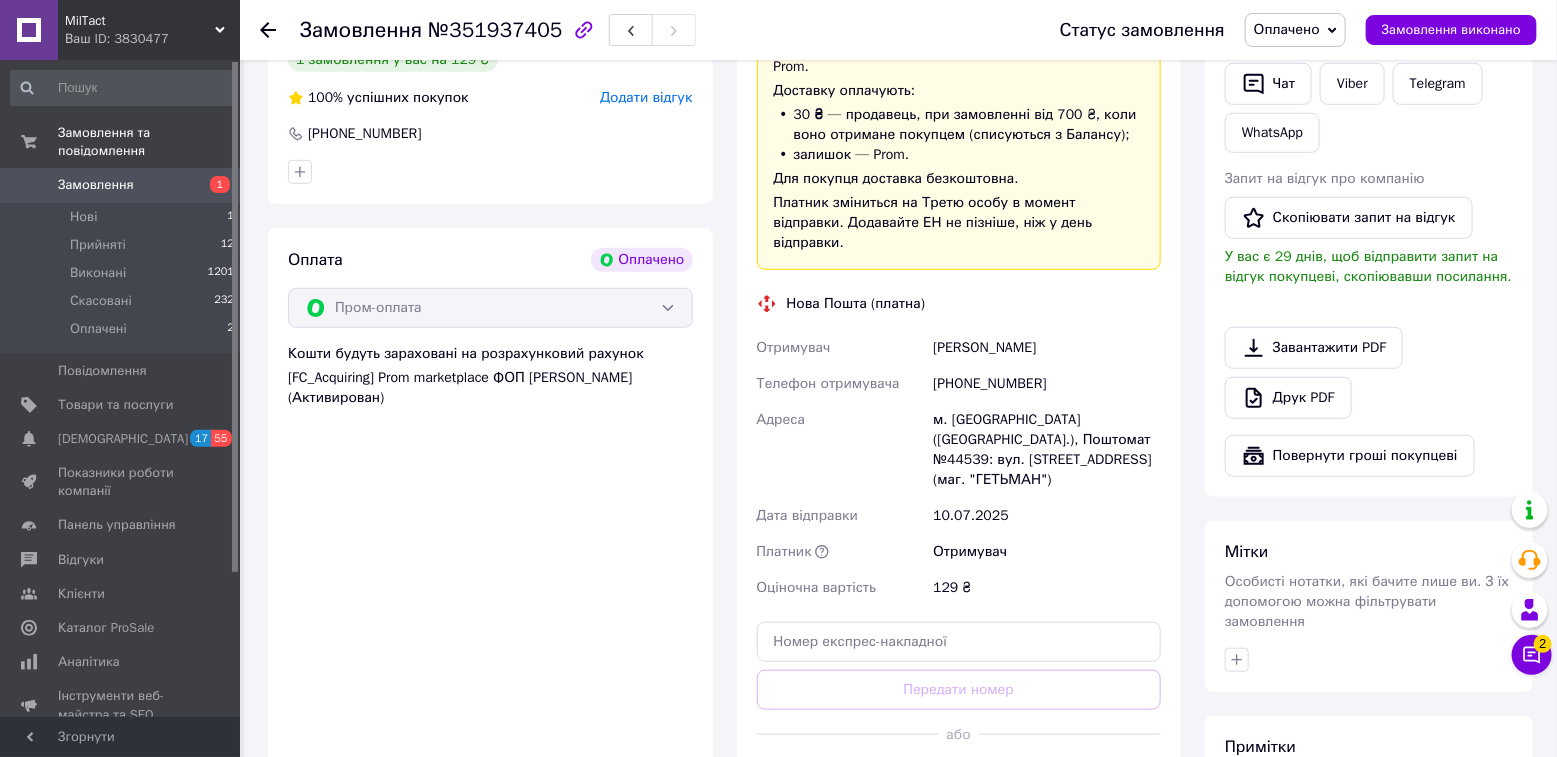 click on "Згенерувати ЕН" at bounding box center (959, 779) 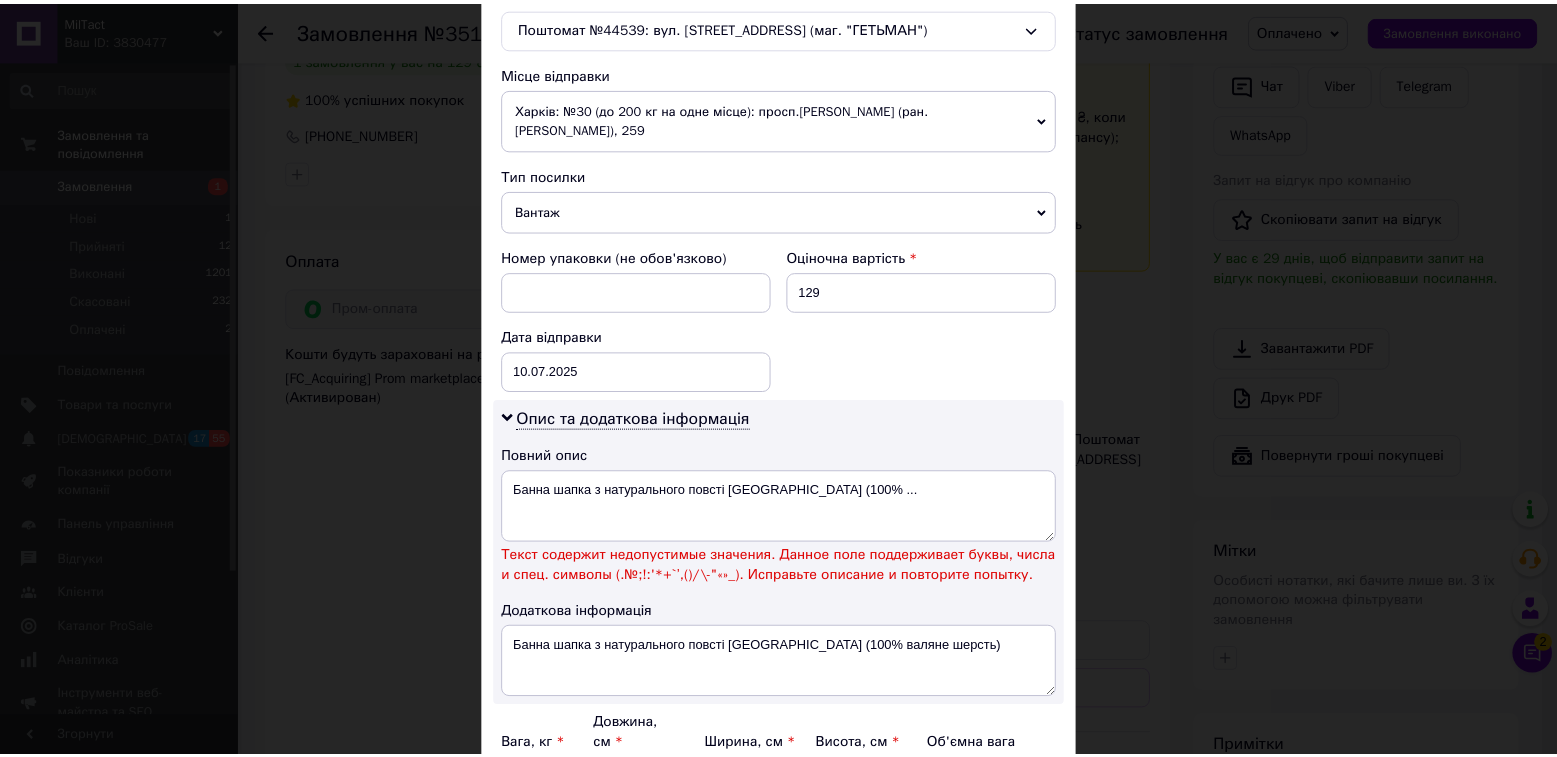 scroll, scrollTop: 800, scrollLeft: 0, axis: vertical 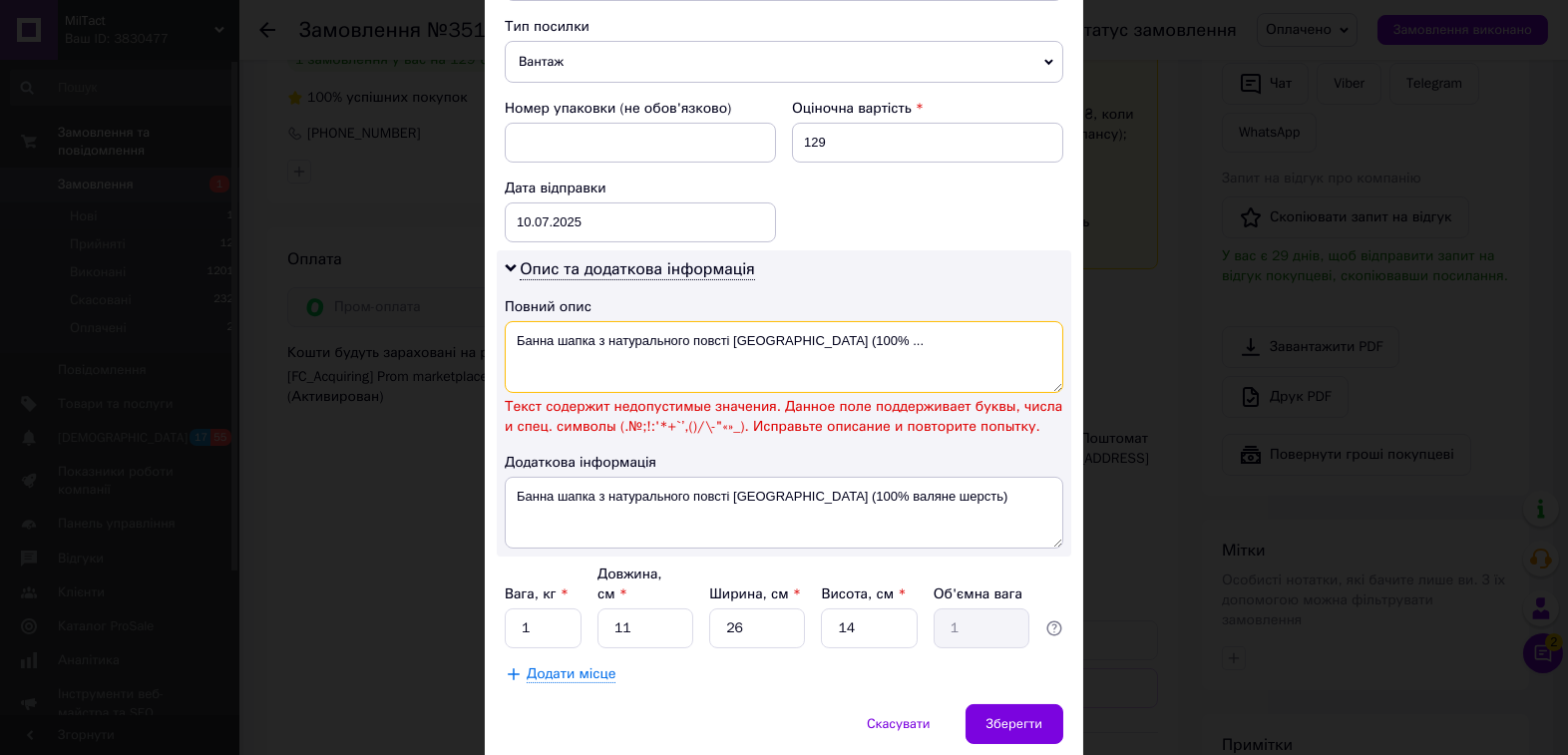 drag, startPoint x: 775, startPoint y: 322, endPoint x: 953, endPoint y: 330, distance: 178.17968 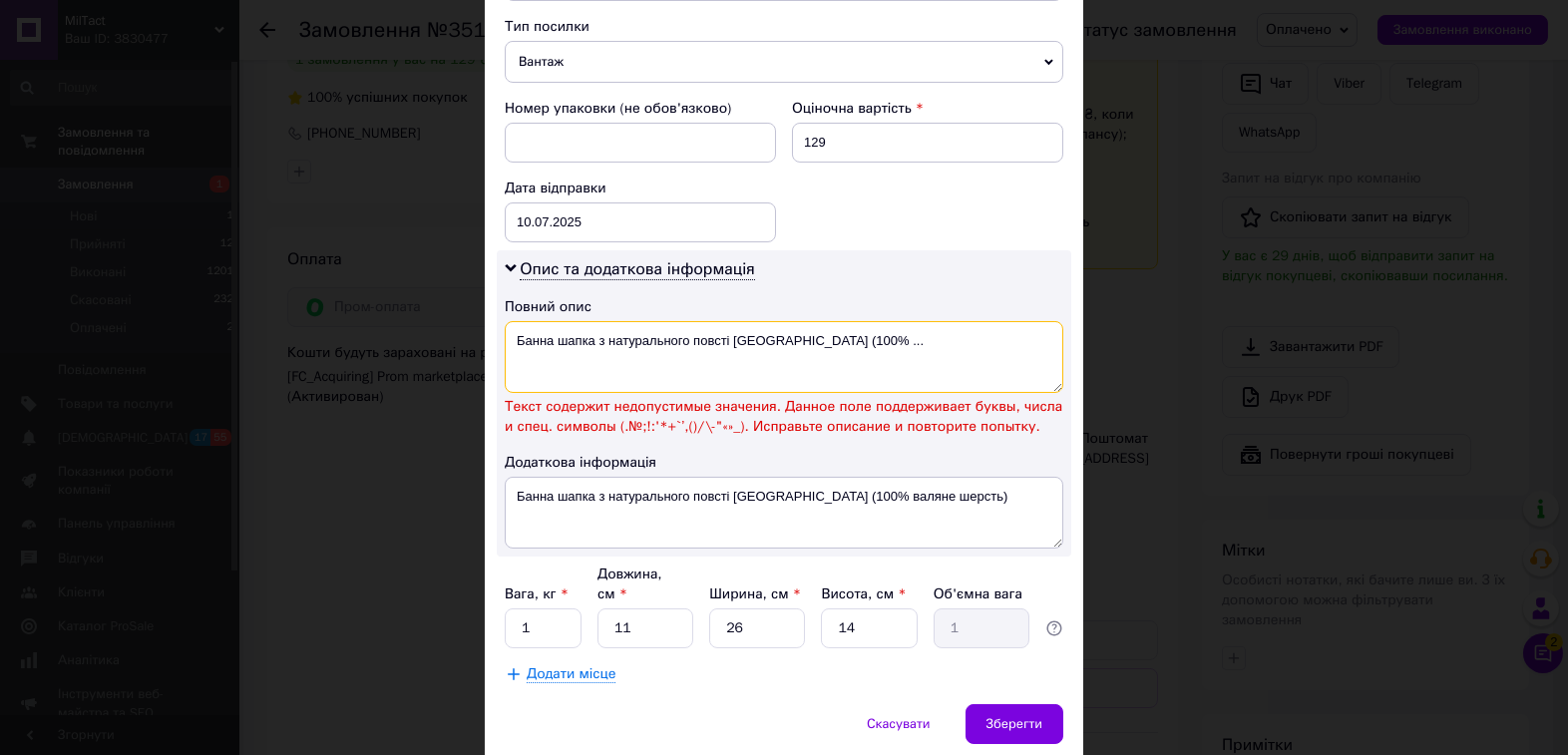 click on "Банна шапка з натурального повсті [GEOGRAPHIC_DATA] (100% ..." at bounding box center [784, 357] 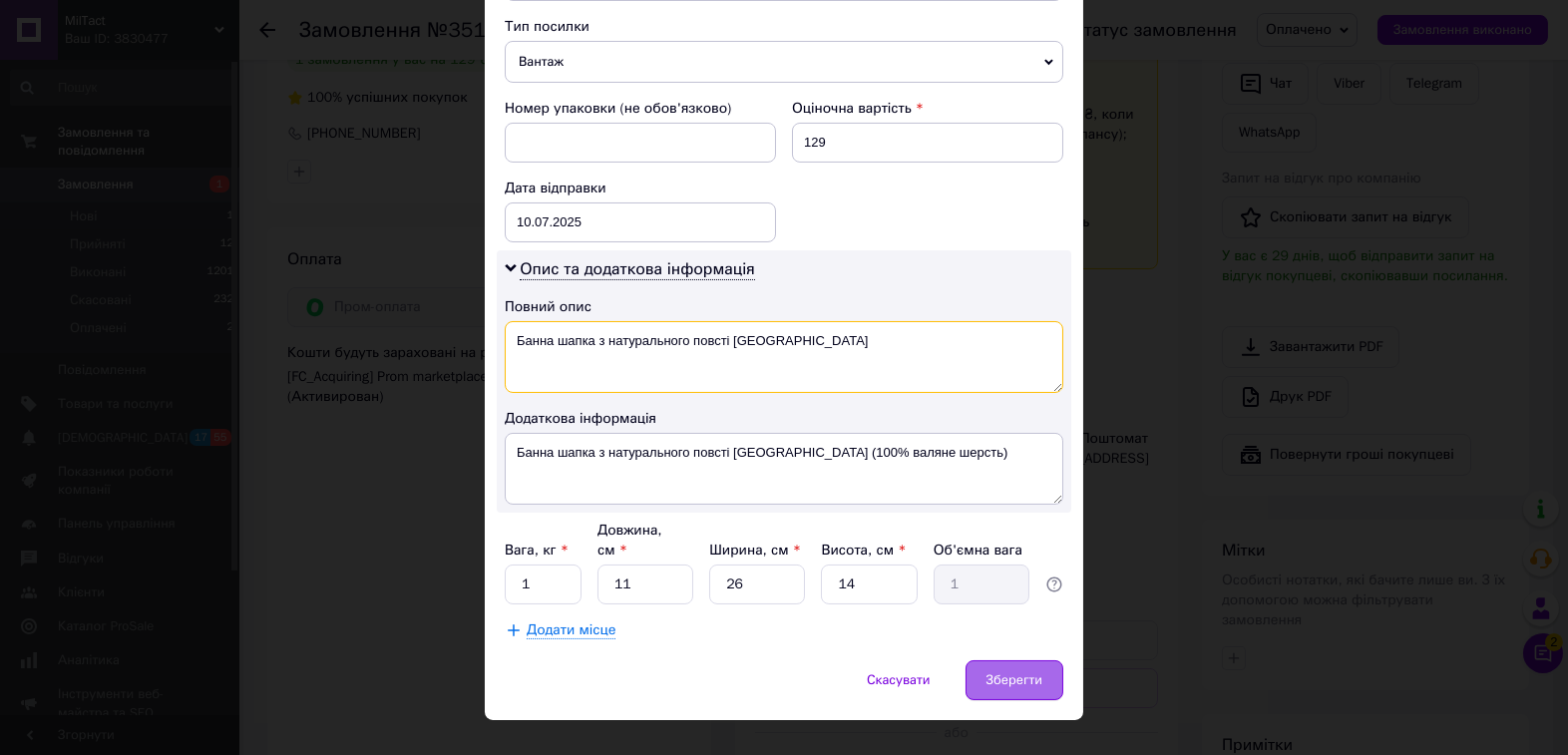 type on "Банна шапка з натурального повсті [GEOGRAPHIC_DATA]" 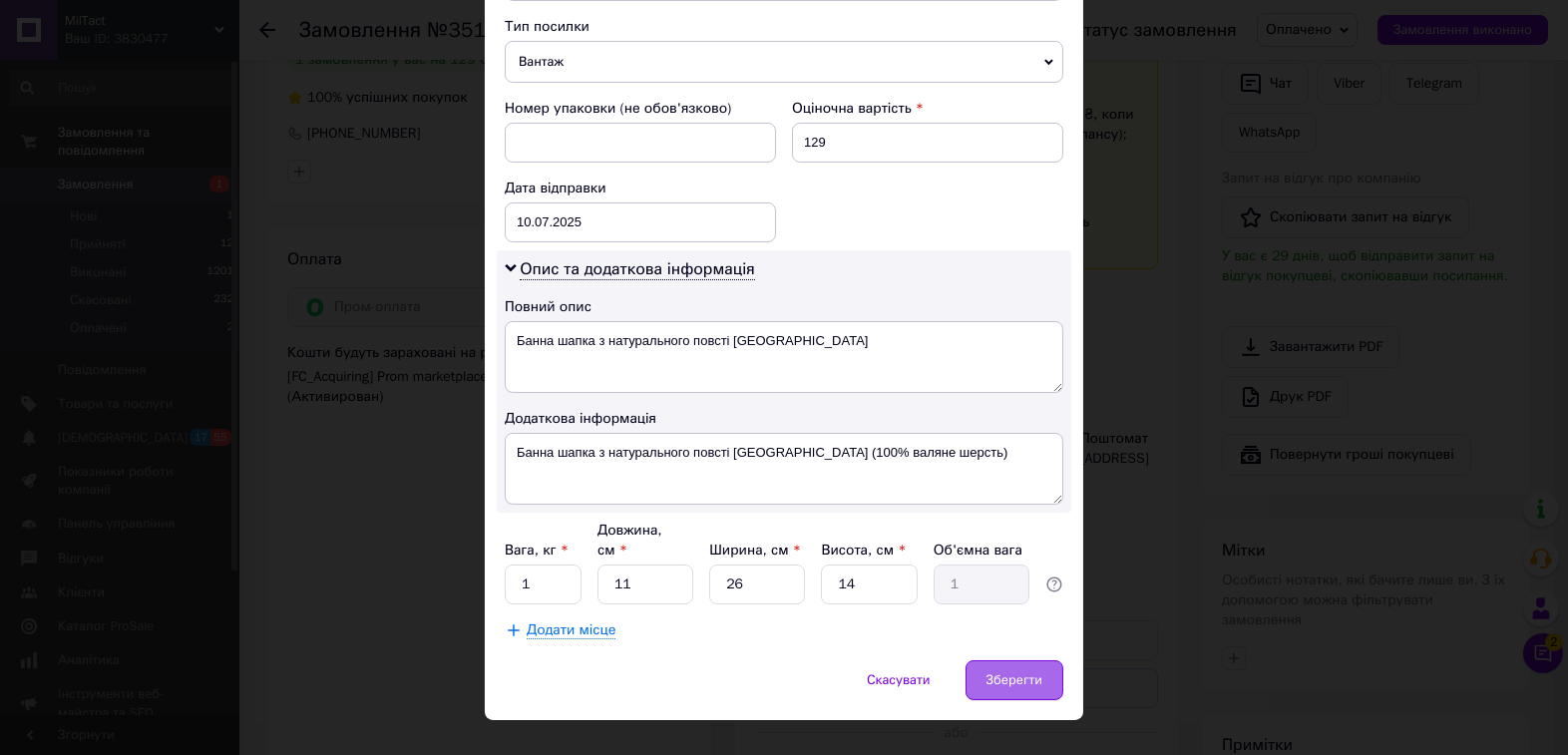 click on "Зберегти" at bounding box center (1014, 680) 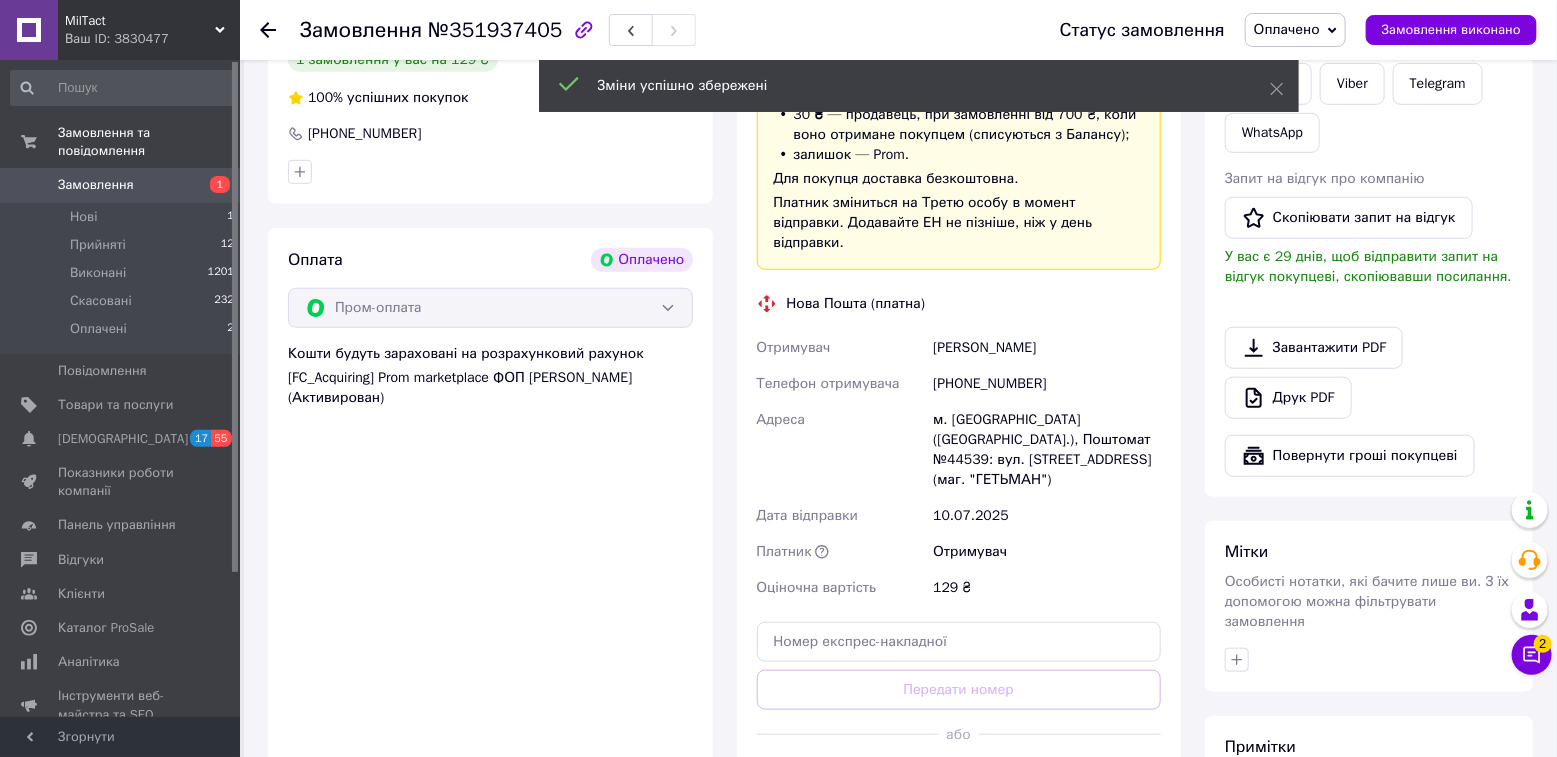 click on "Згенерувати ЕН" at bounding box center (959, 779) 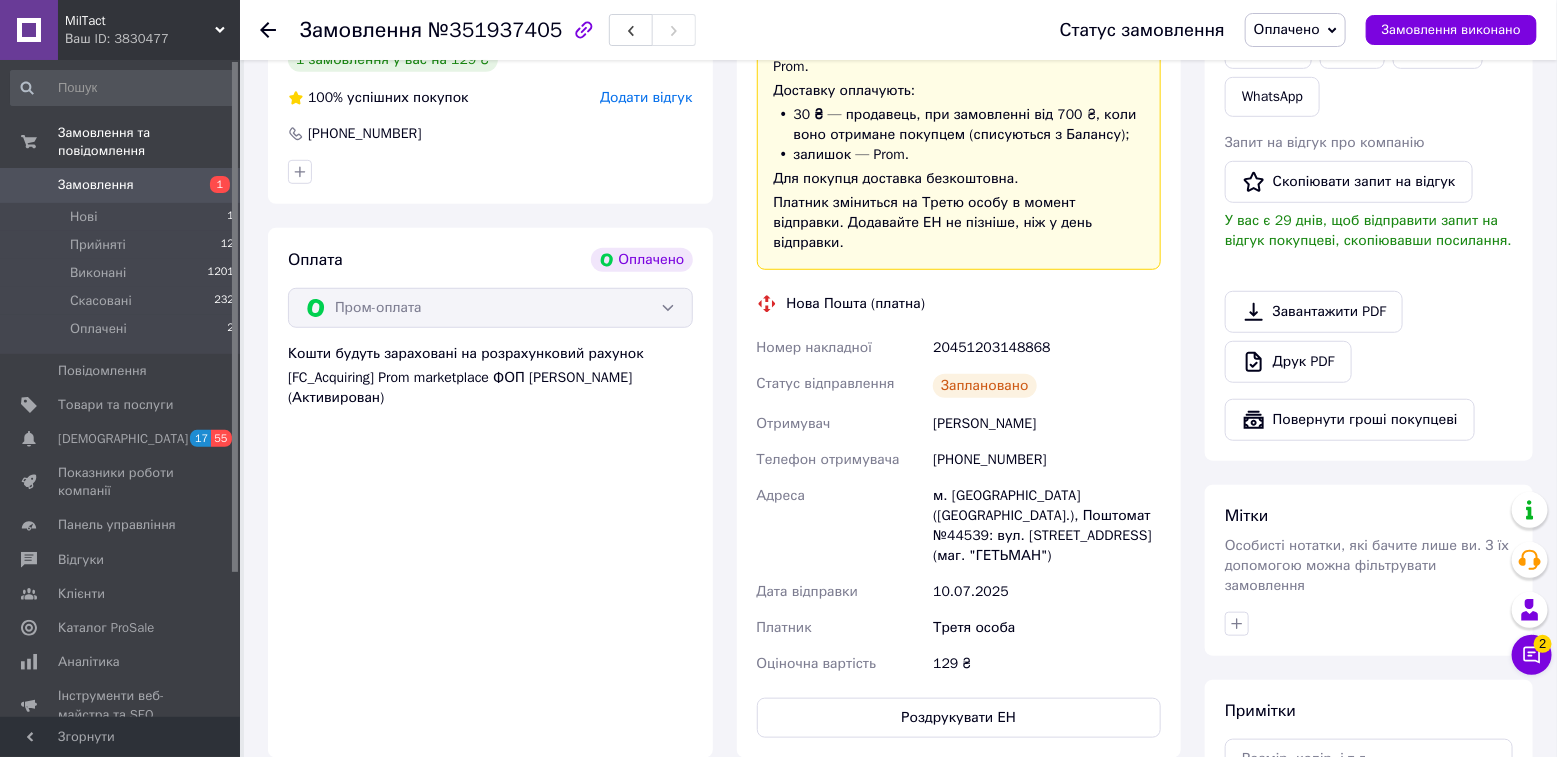 click on "20451203148868" at bounding box center (1047, 348) 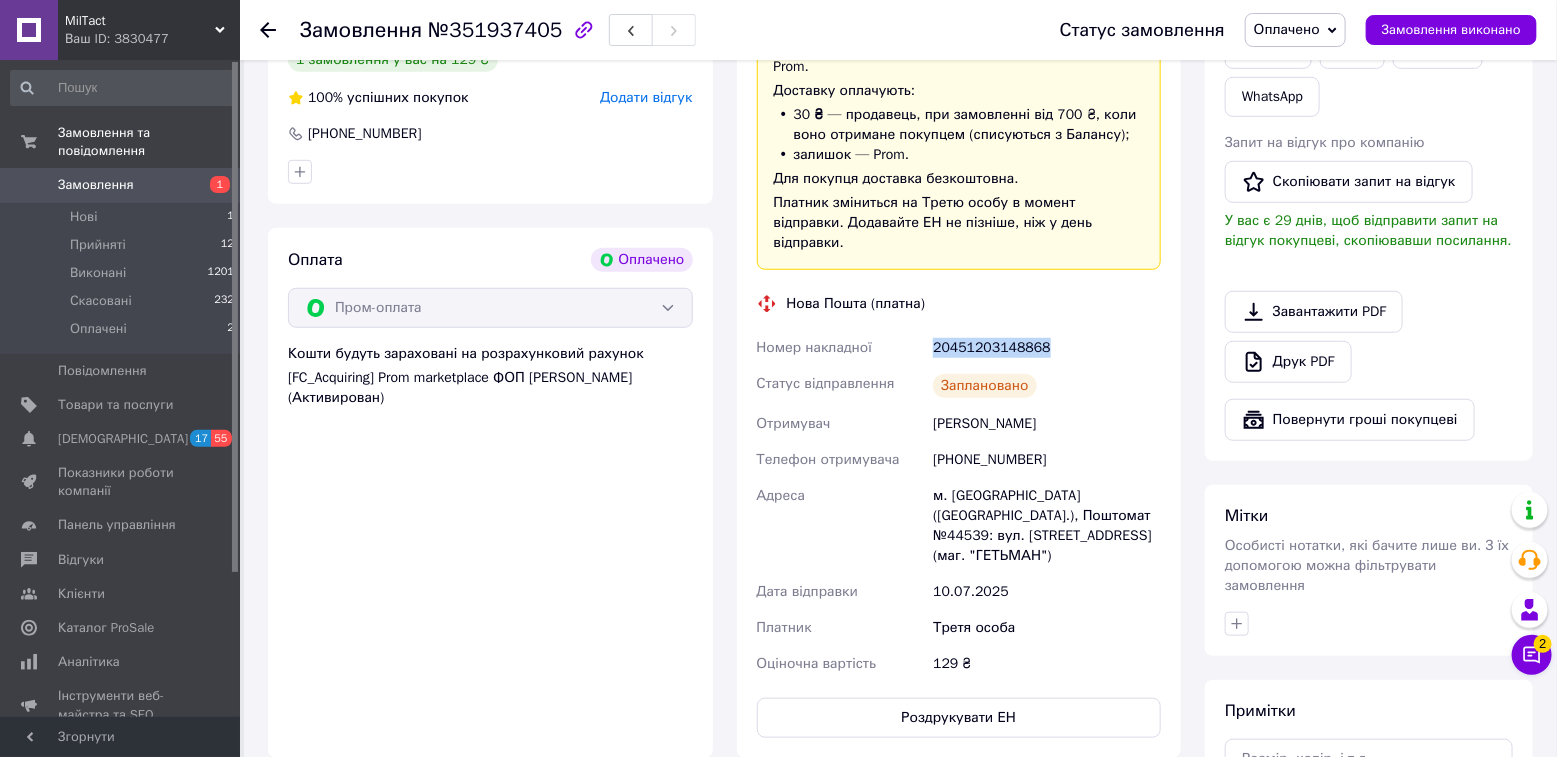 click on "20451203148868" at bounding box center [1047, 348] 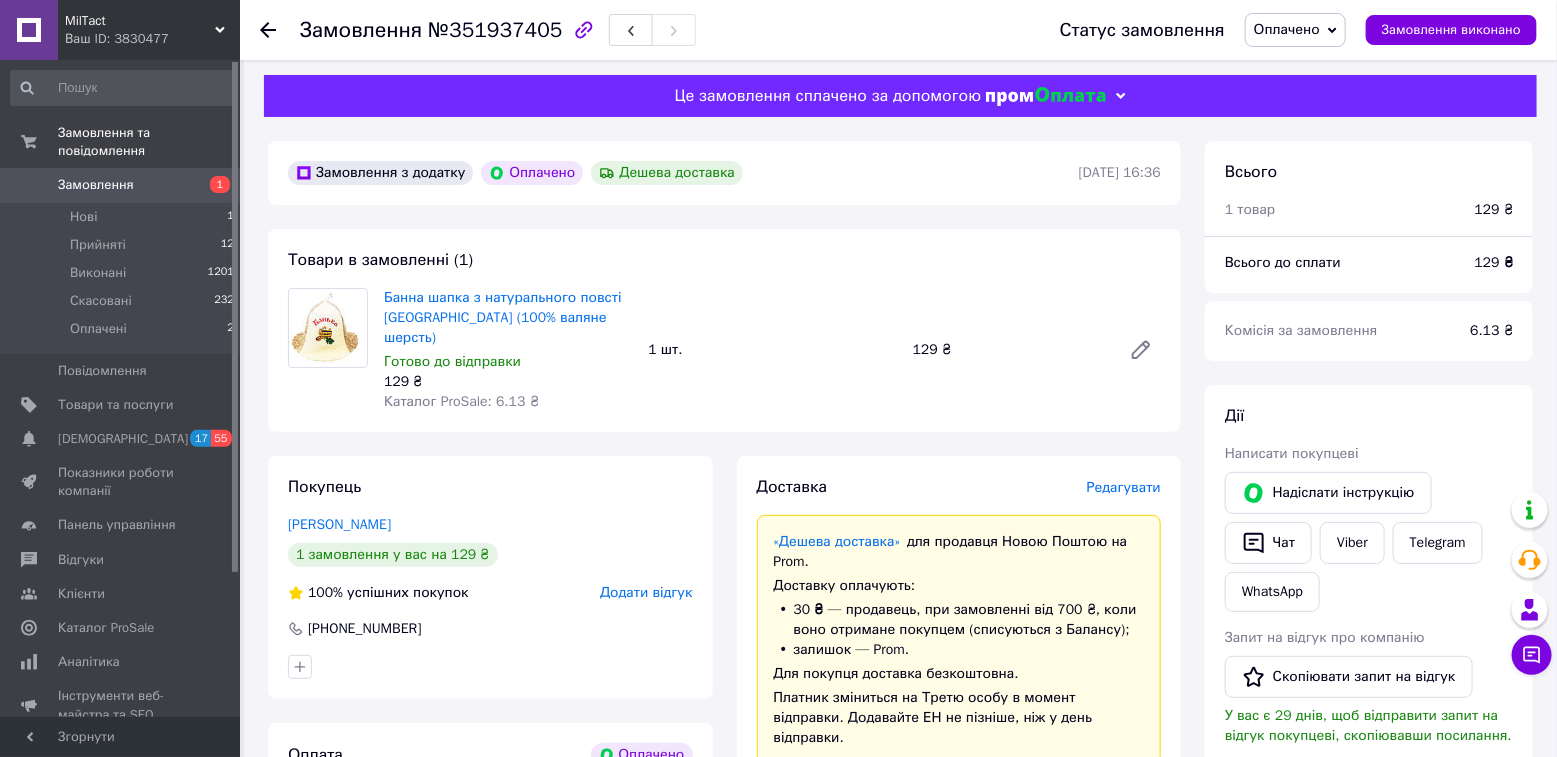 scroll, scrollTop: 0, scrollLeft: 0, axis: both 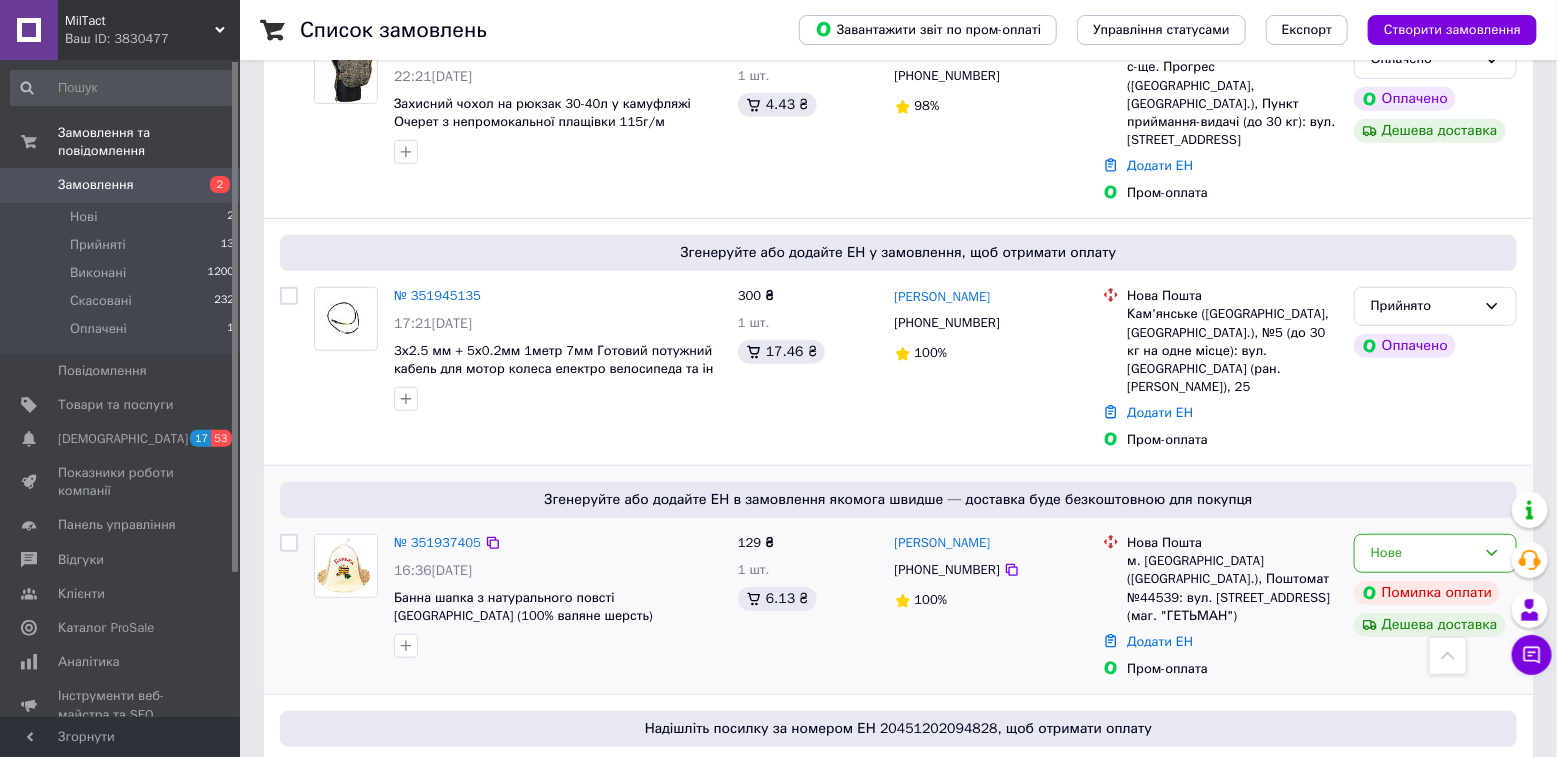 click on "Пром-оплата" at bounding box center (1232, 669) 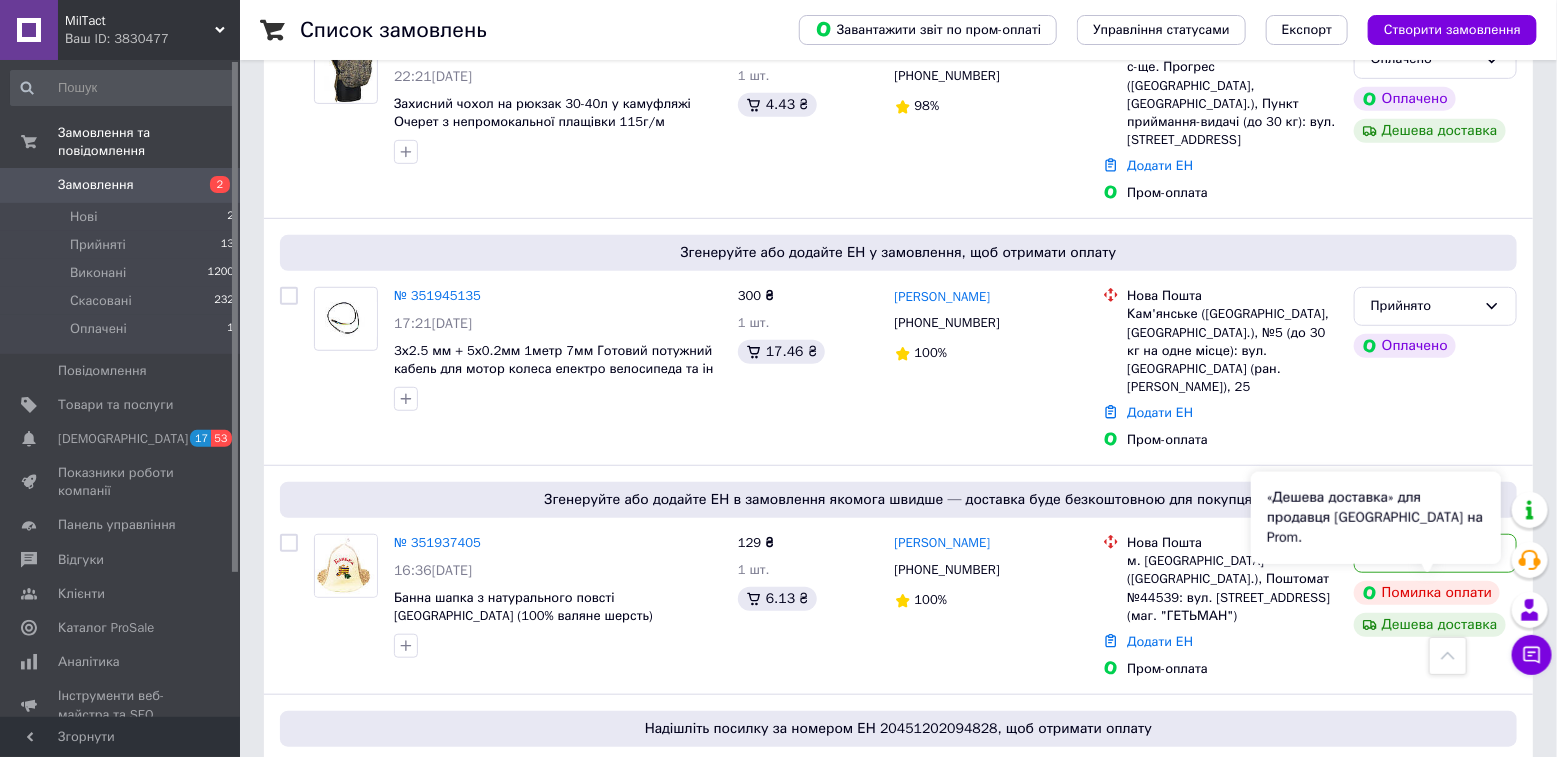 click on "[PERSON_NAME] помилка при обробці платежу" at bounding box center (1371, 498) 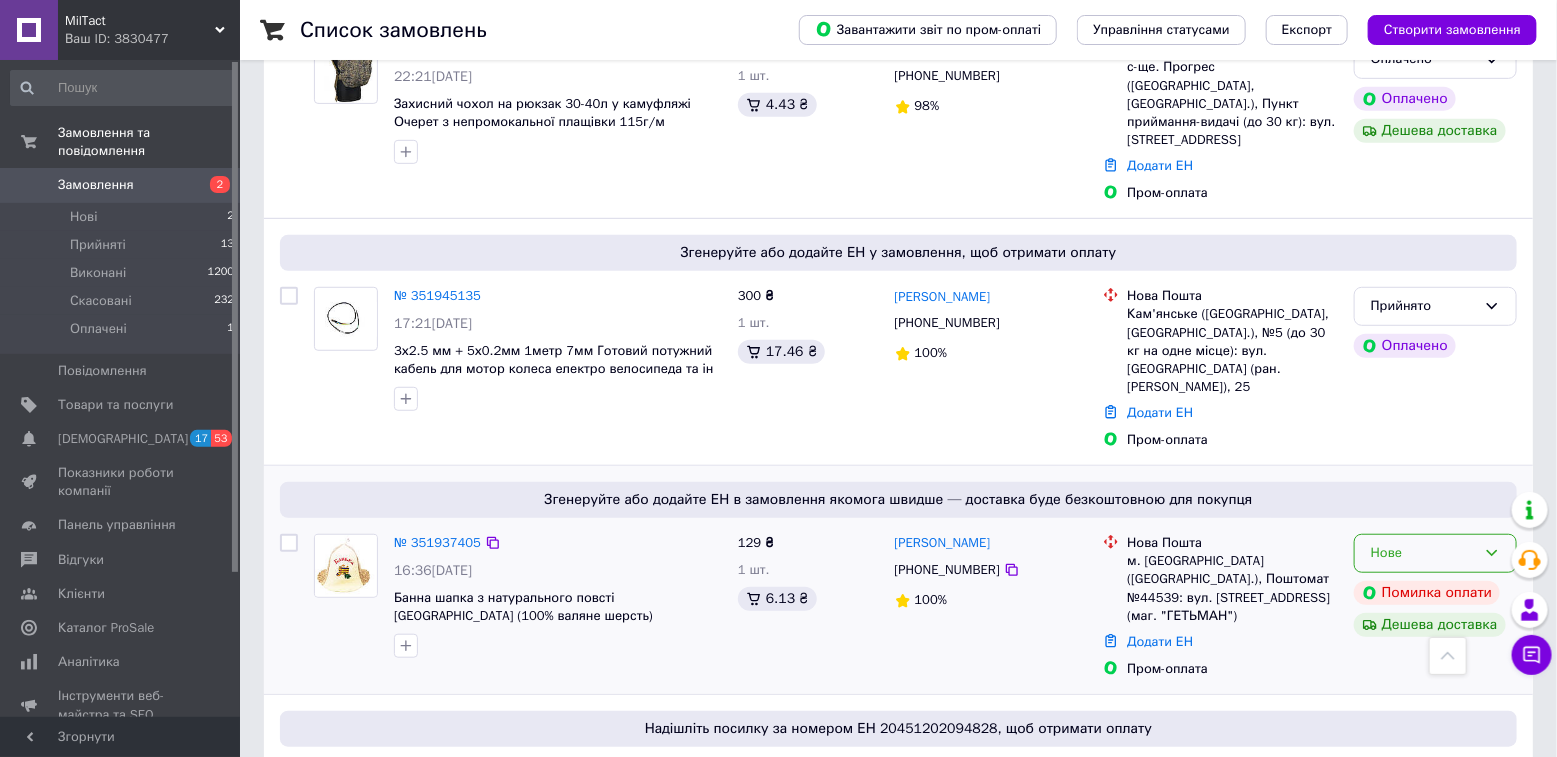 click 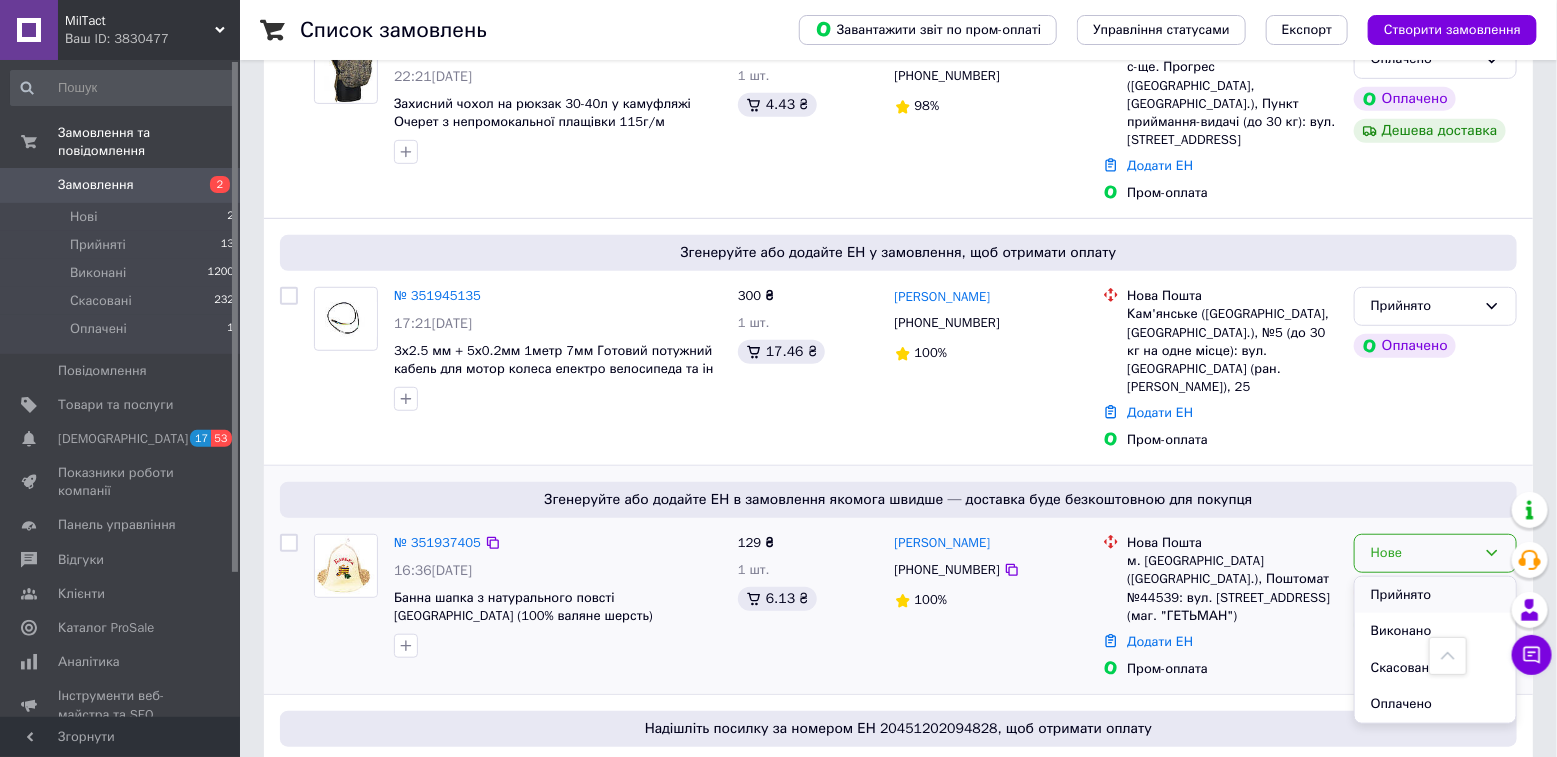 click on "Прийнято" at bounding box center (1435, 595) 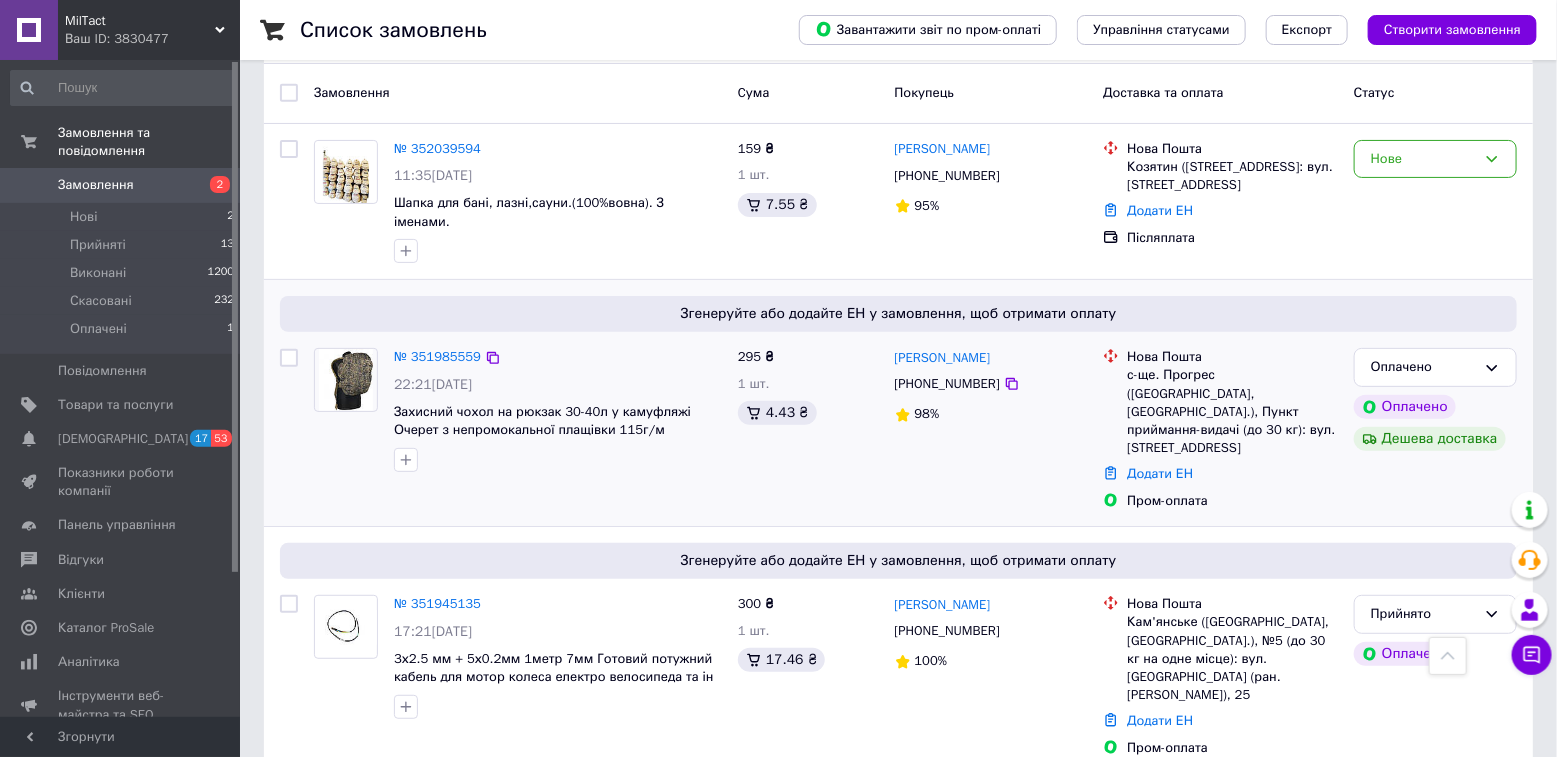 scroll, scrollTop: 0, scrollLeft: 0, axis: both 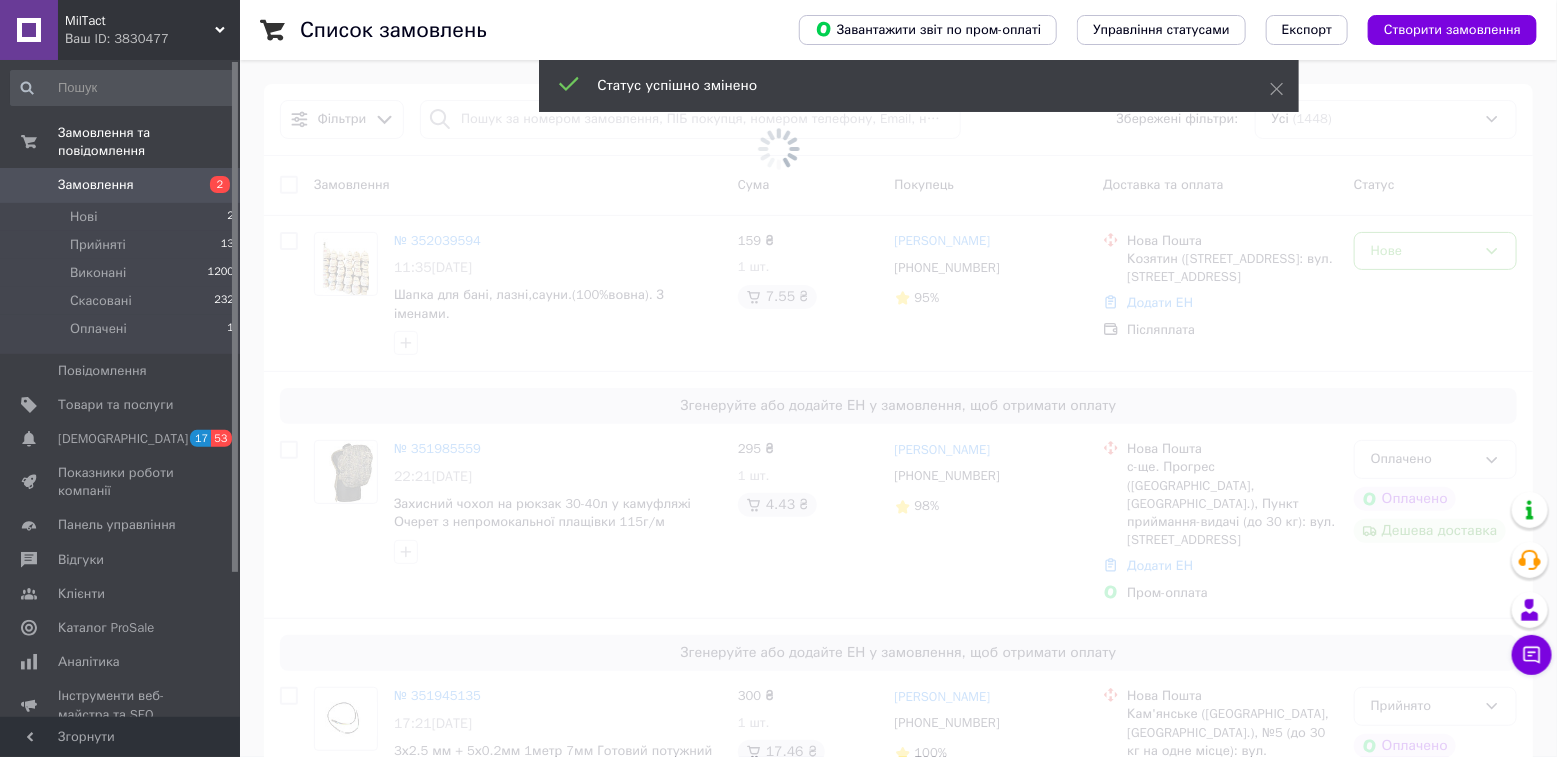 click at bounding box center [778, 378] 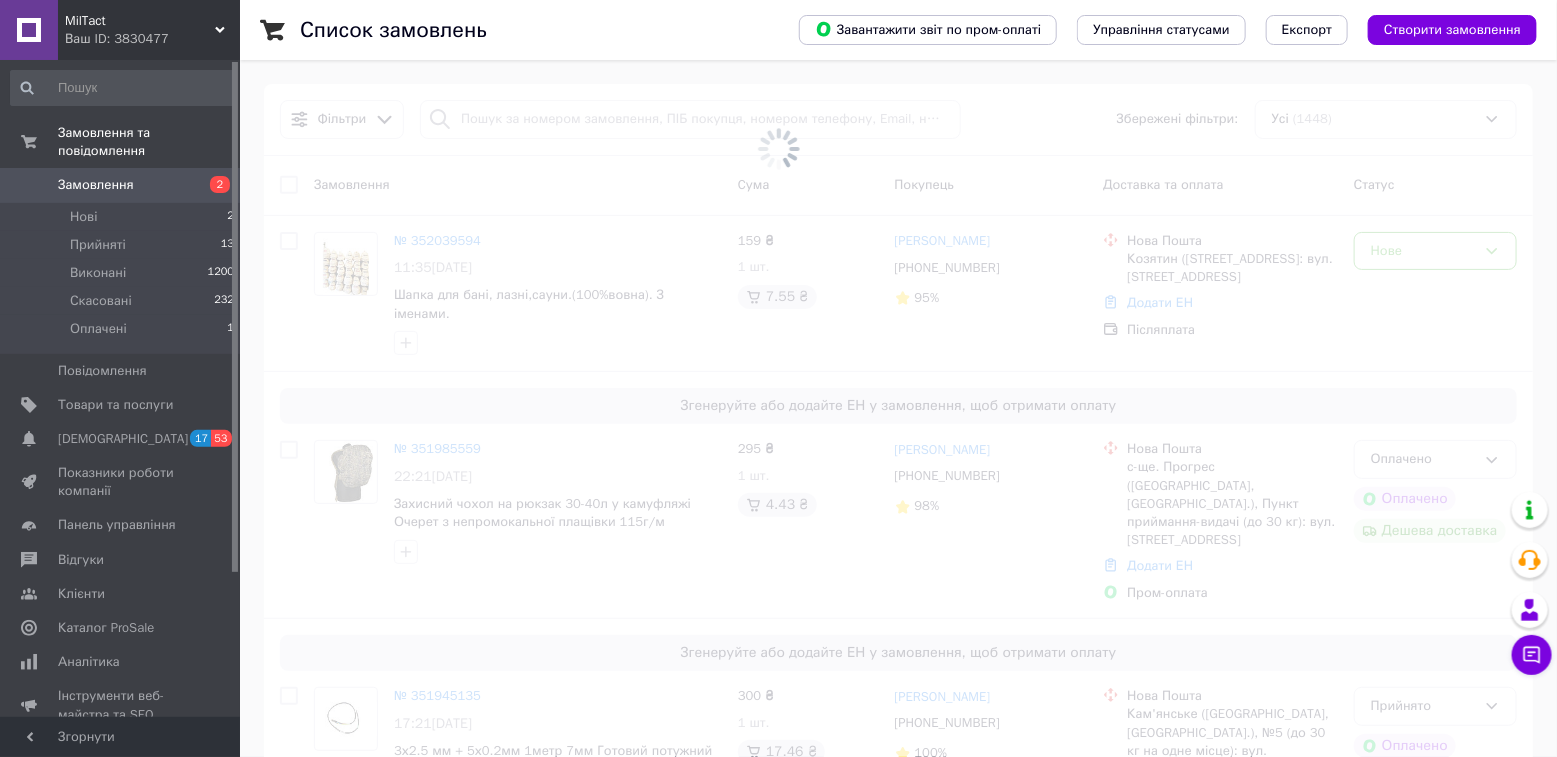 click at bounding box center (778, 378) 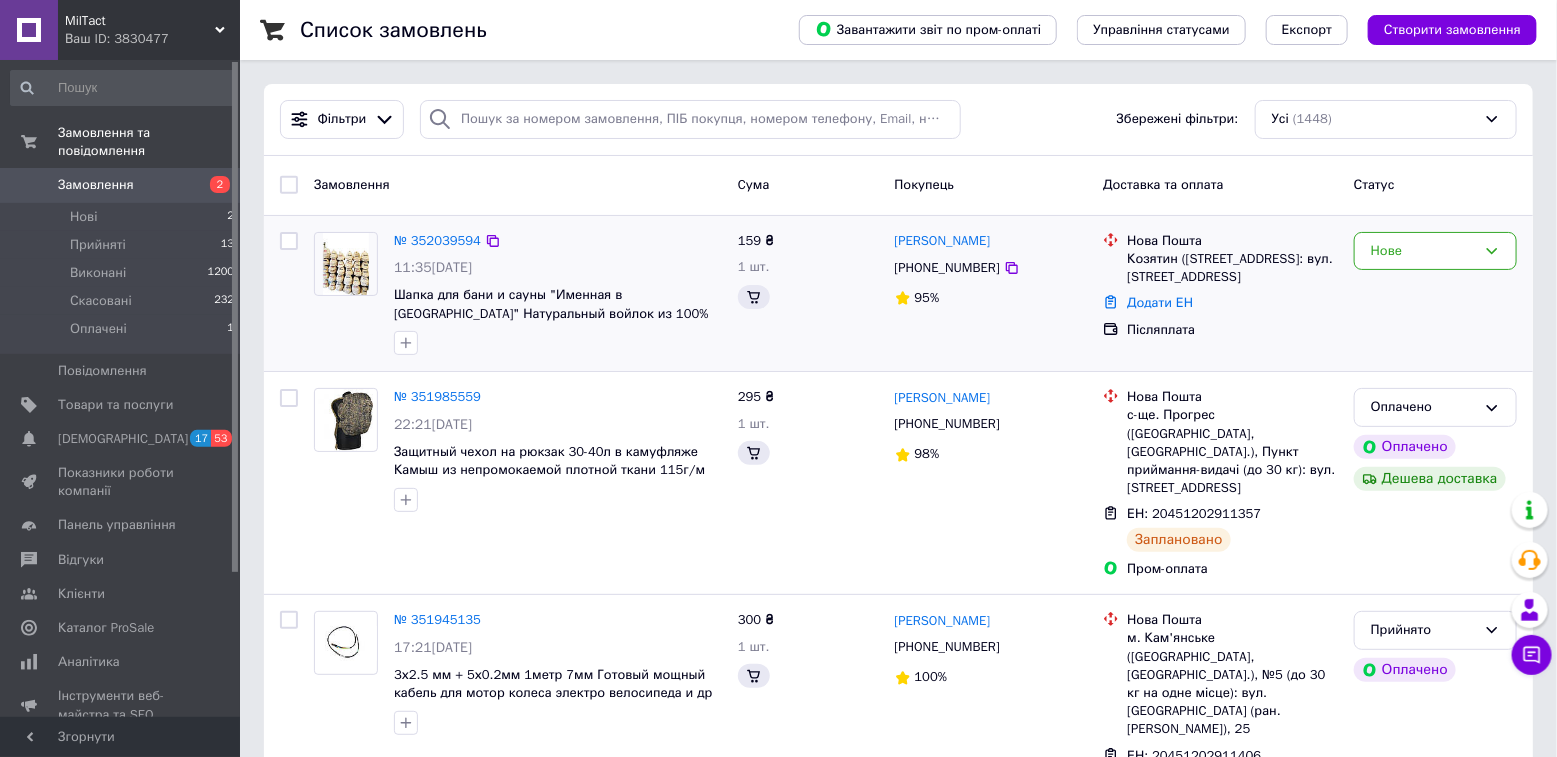 click on "Нове" at bounding box center (1435, 294) 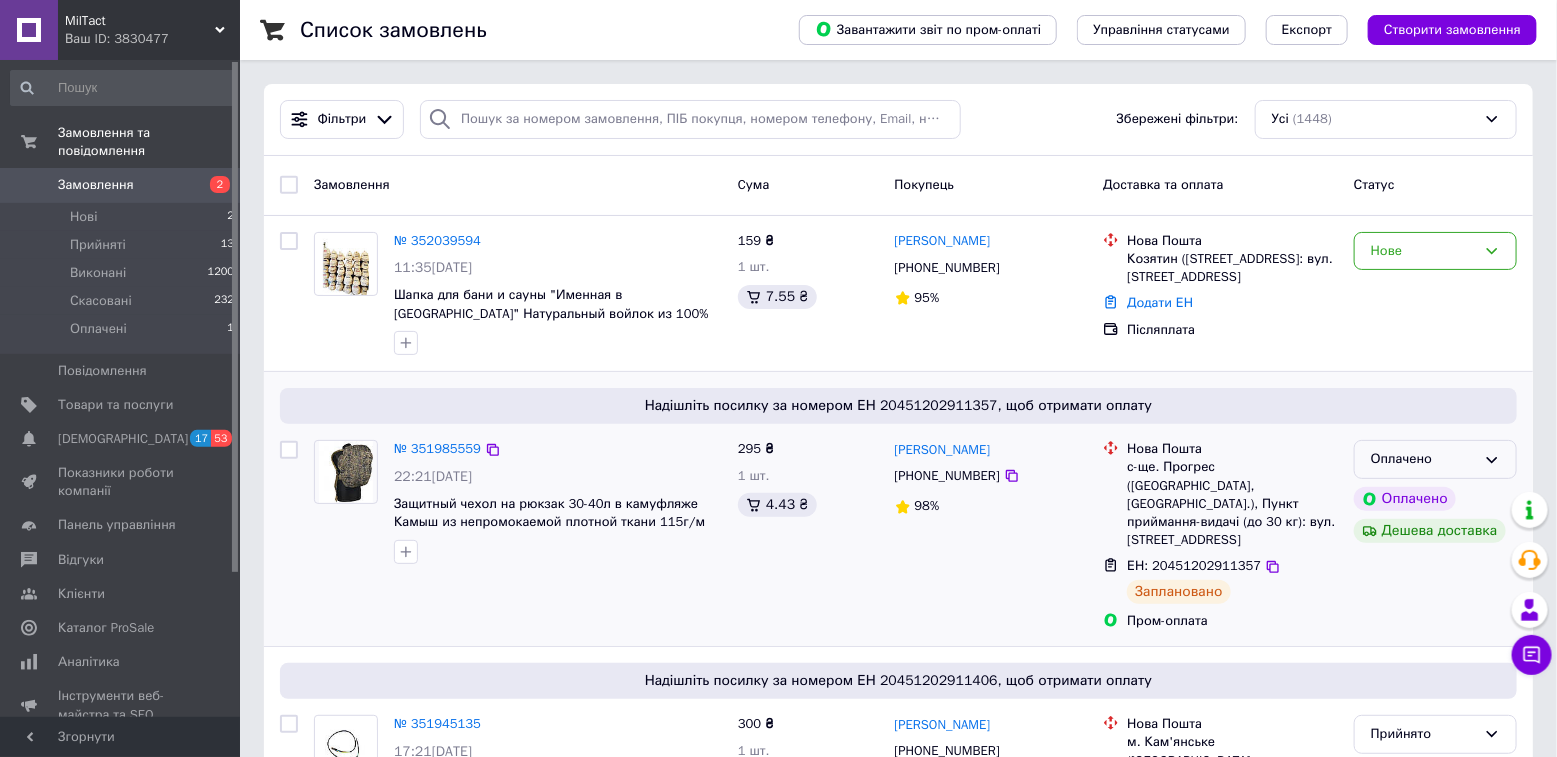 click on "Оплачено" at bounding box center [1423, 459] 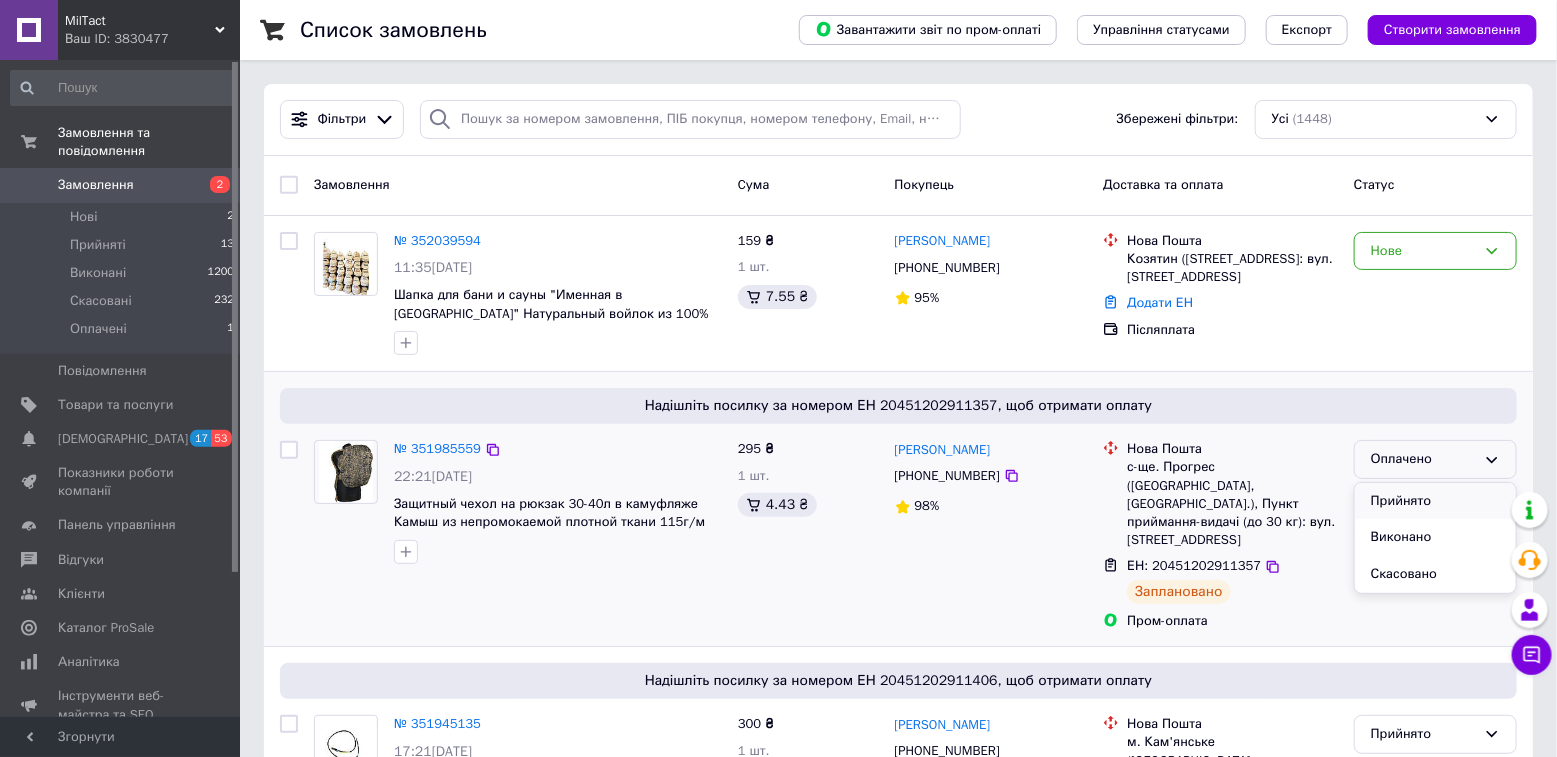 click on "Прийнято" at bounding box center (1435, 501) 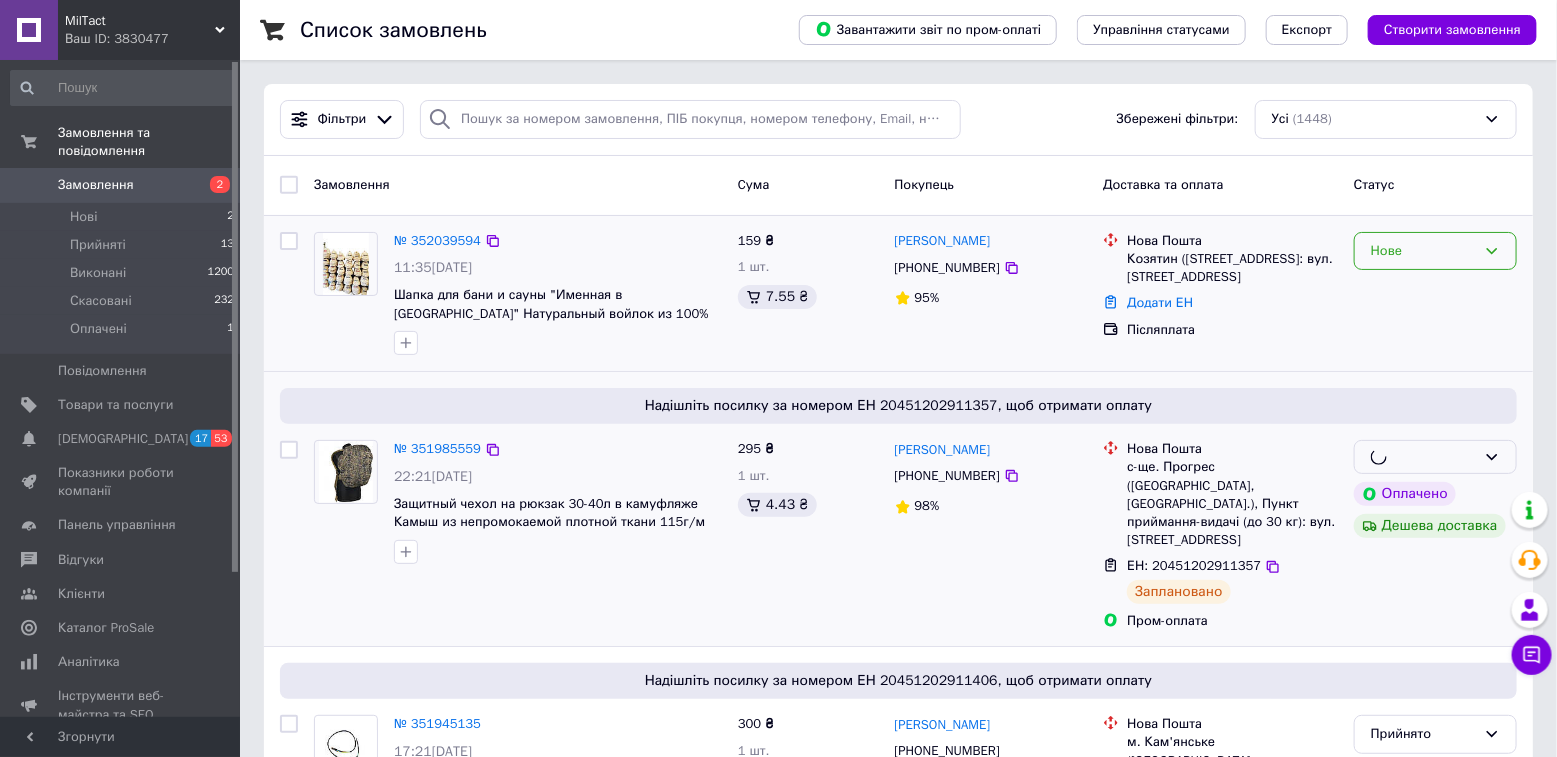 click on "Нове" at bounding box center (1435, 251) 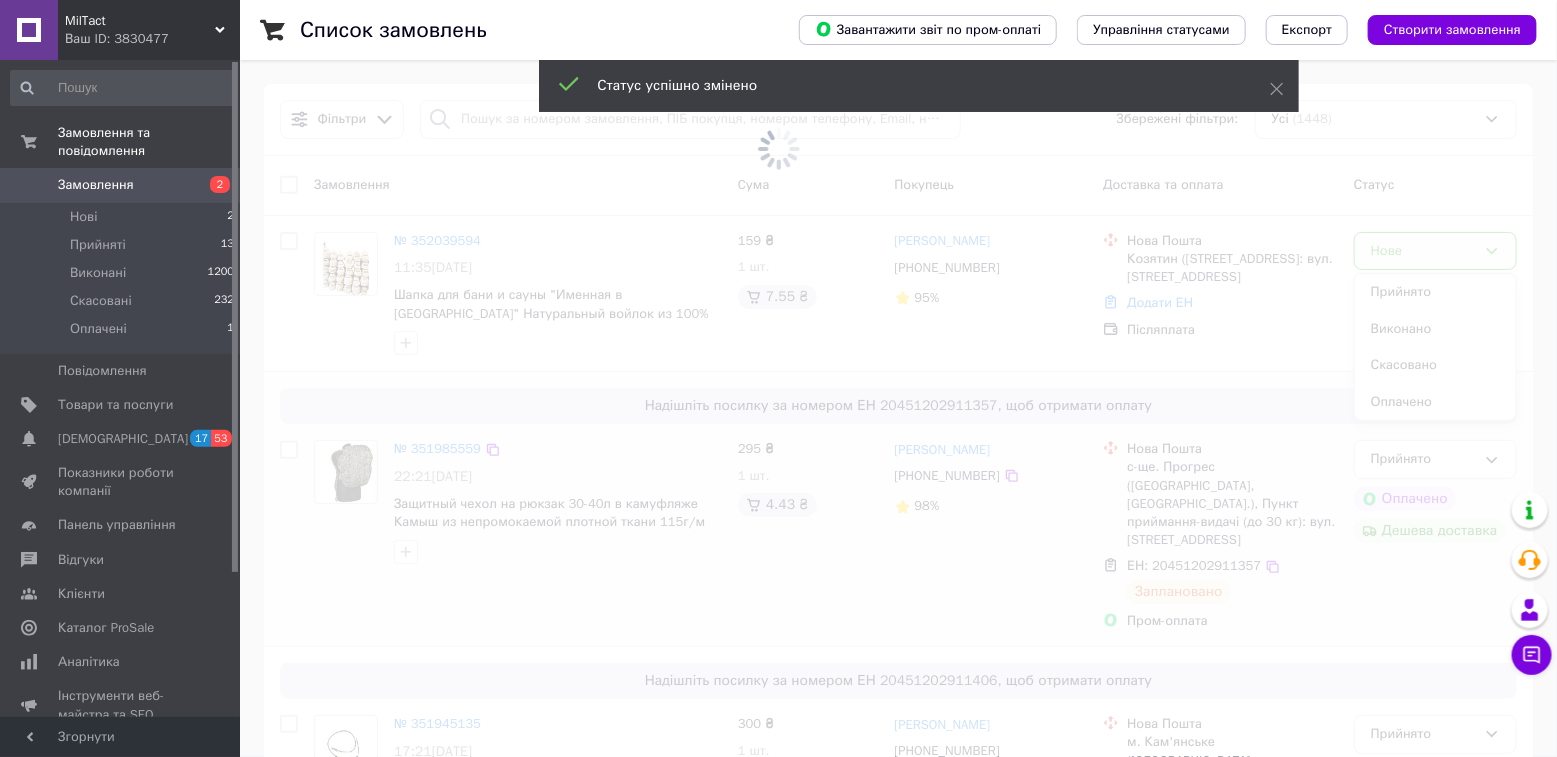 click at bounding box center [778, 149] 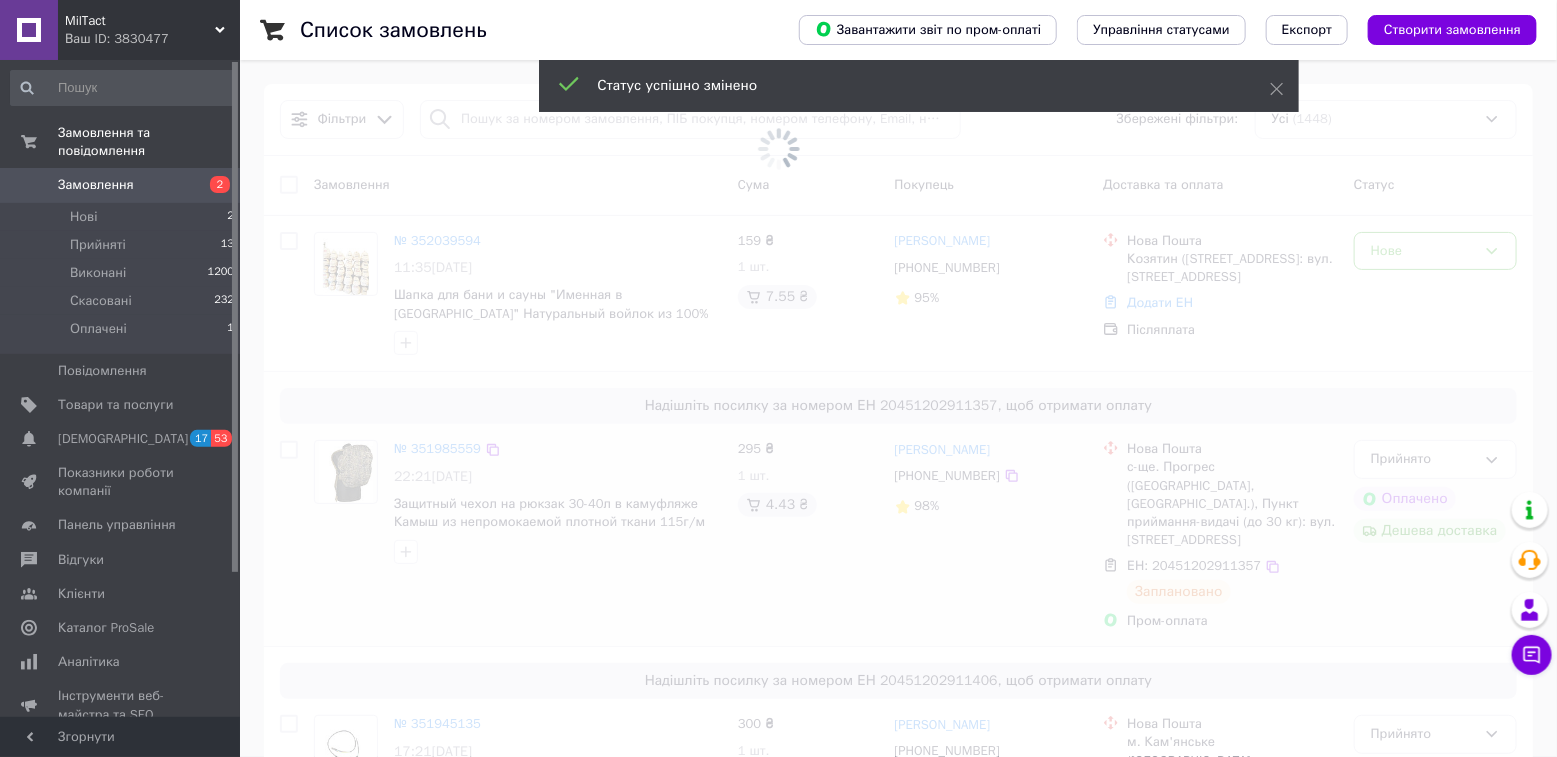 click at bounding box center (778, 149) 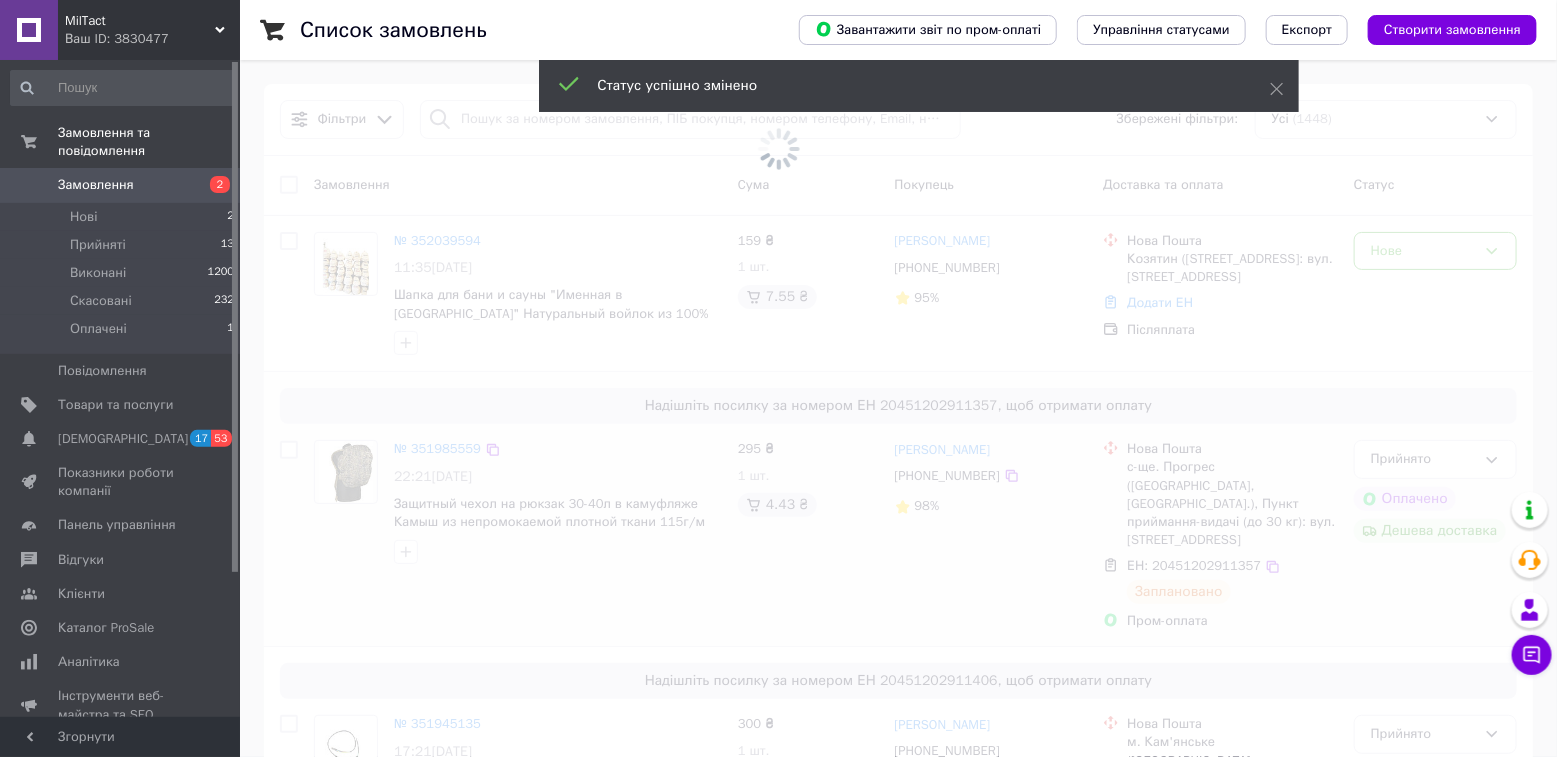 click at bounding box center (778, 149) 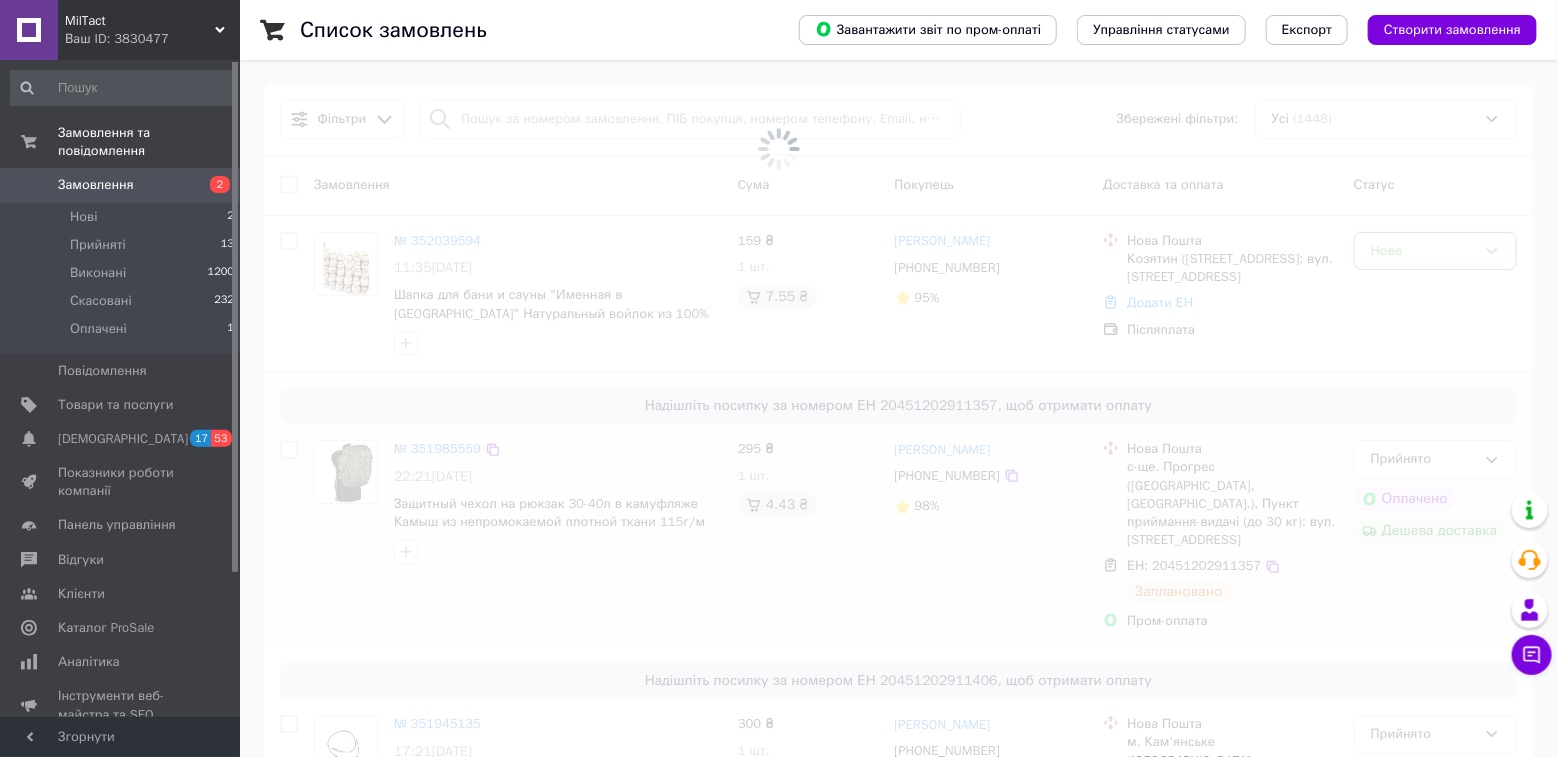 click at bounding box center (778, 149) 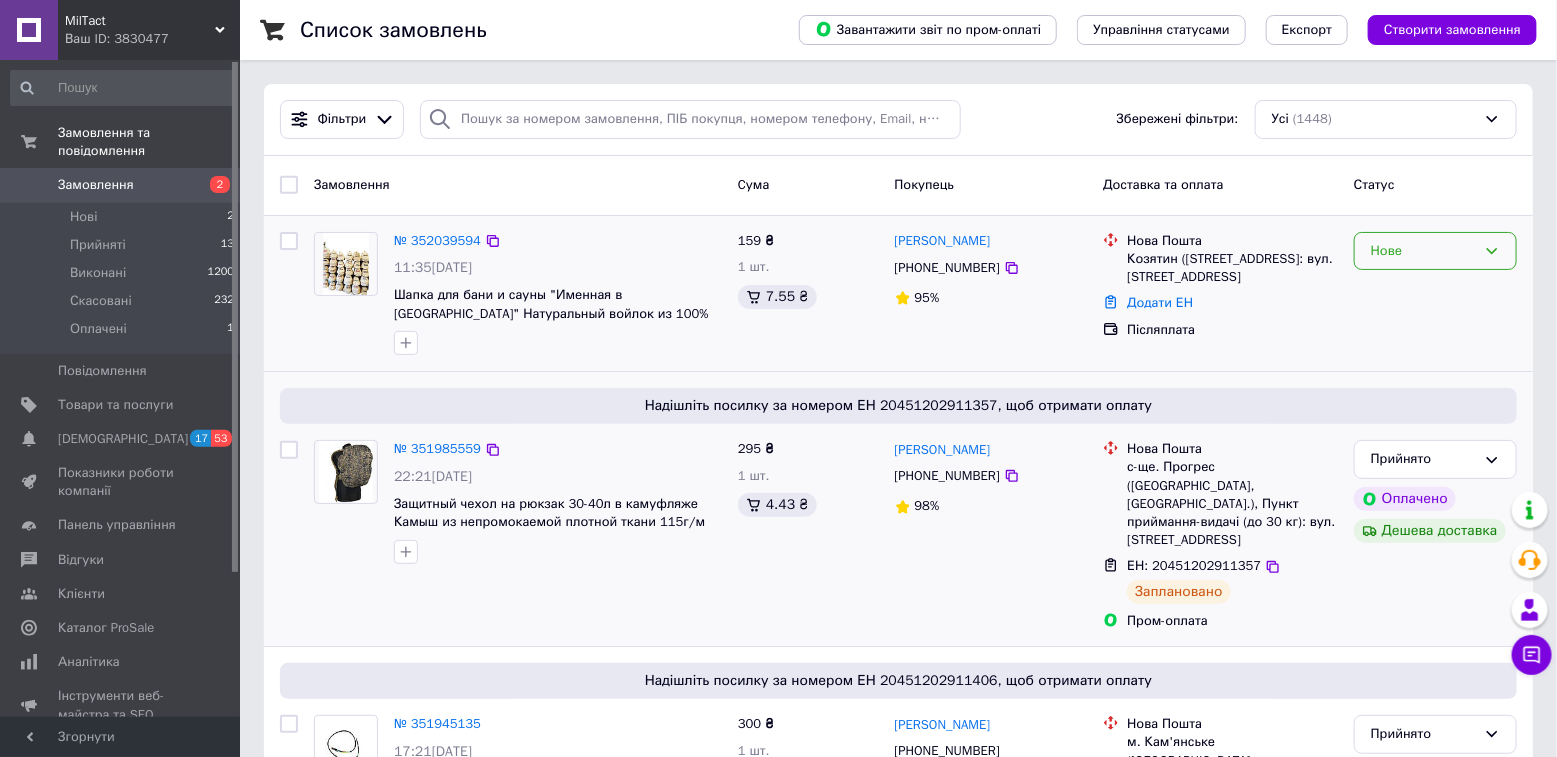 click on "Нове" at bounding box center (1435, 251) 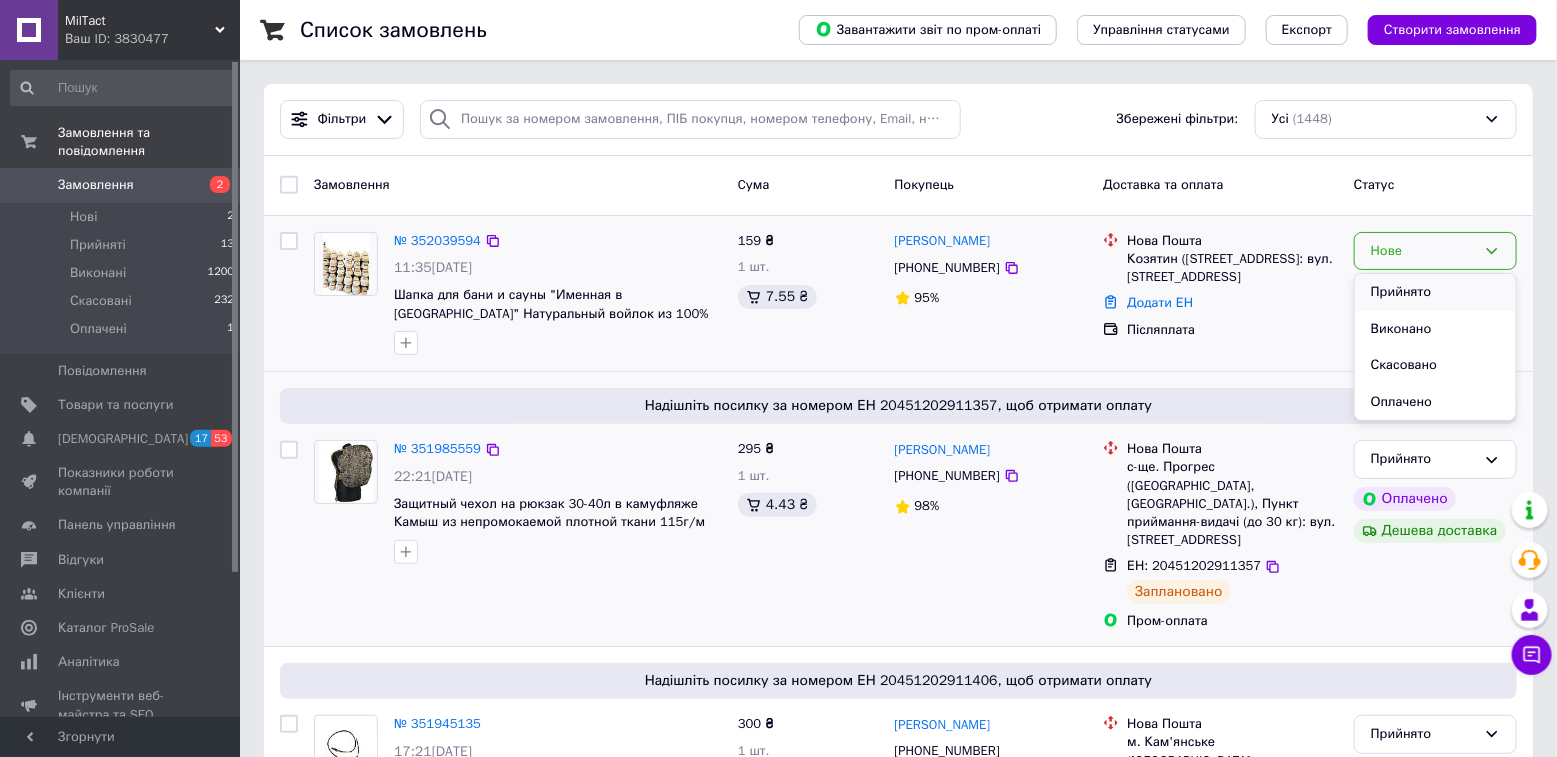 click on "Прийнято" at bounding box center [1435, 292] 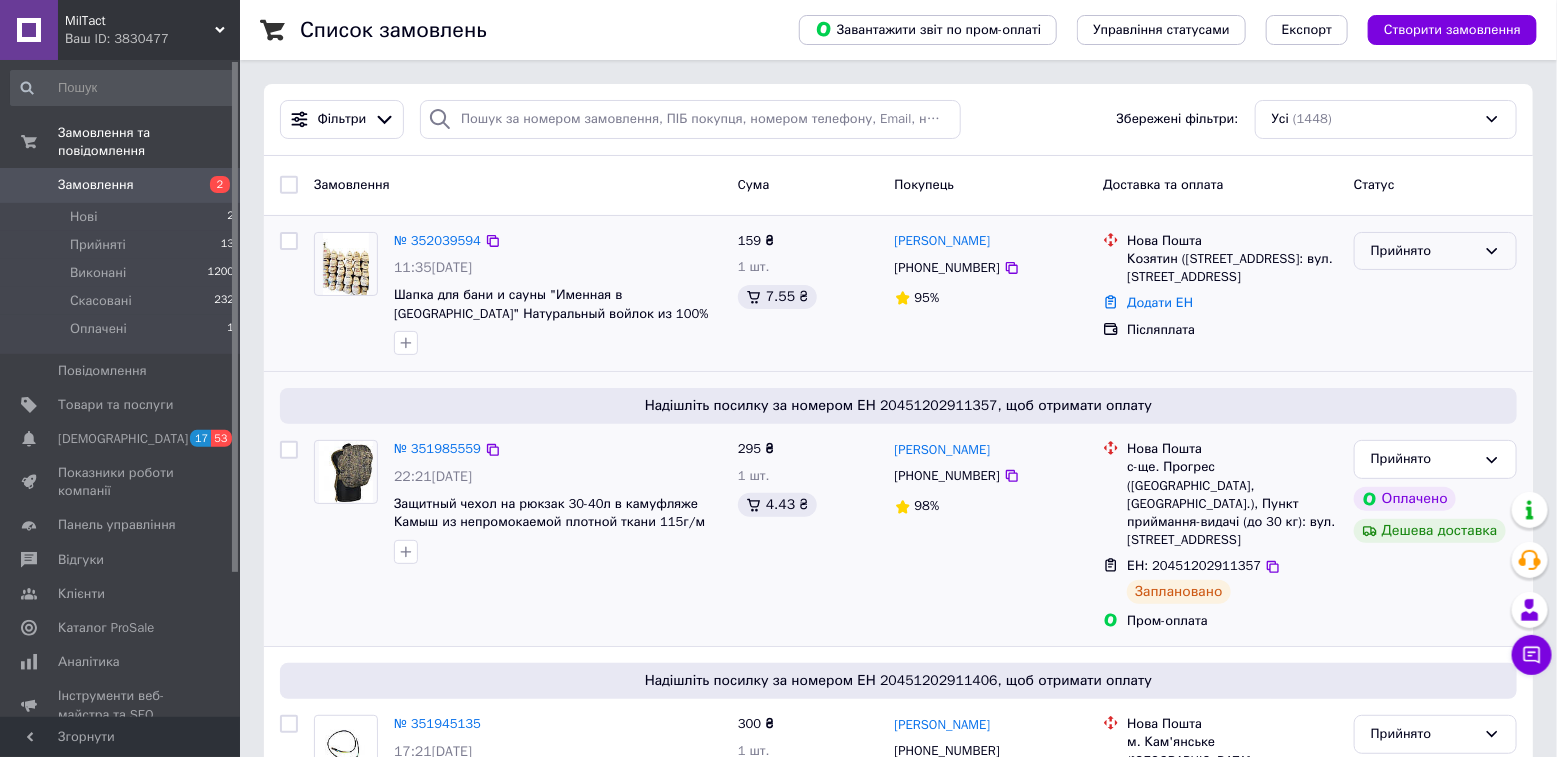 click on "Прийнято" at bounding box center (1423, 251) 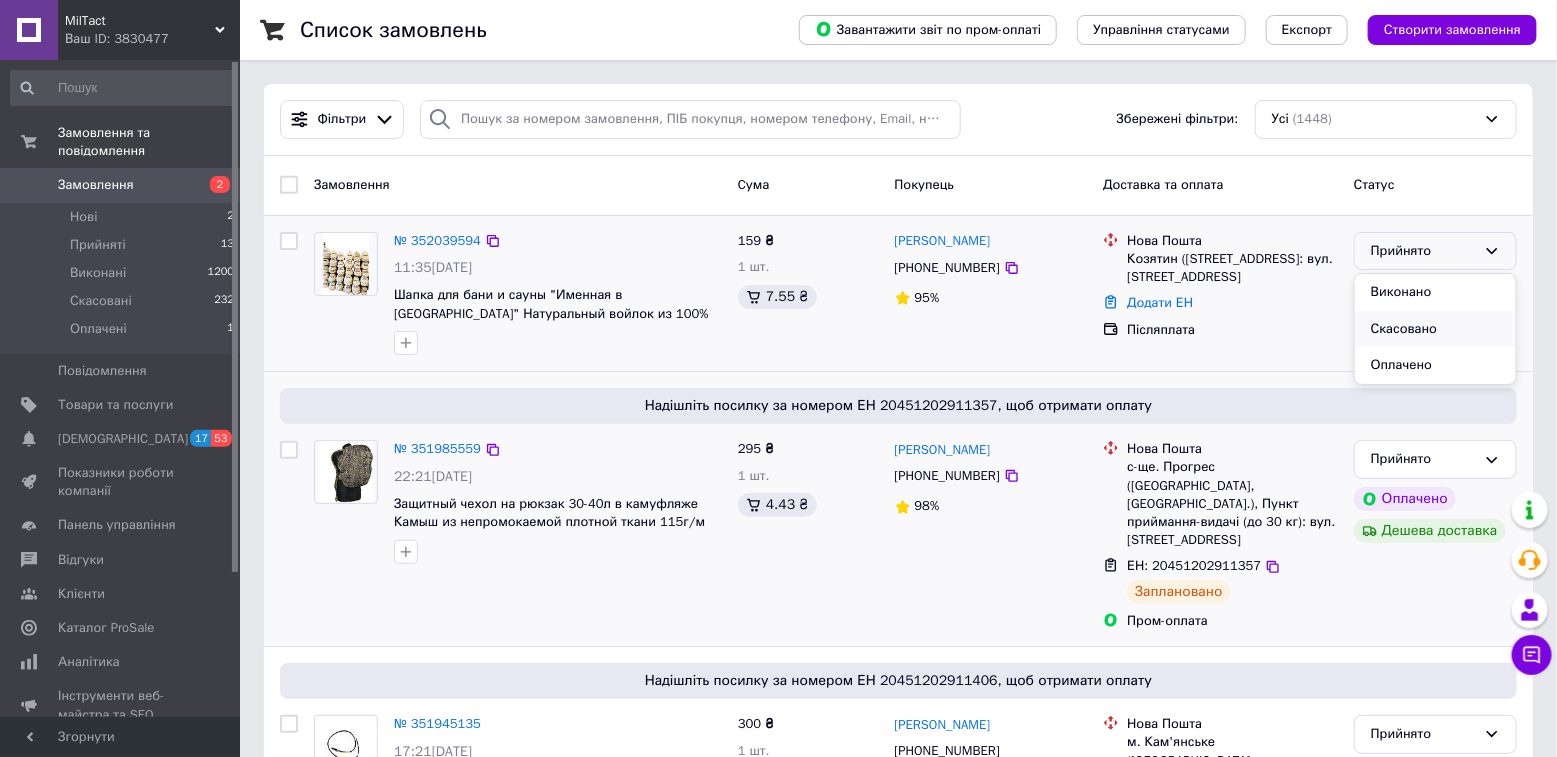 click on "Скасовано" at bounding box center [1435, 329] 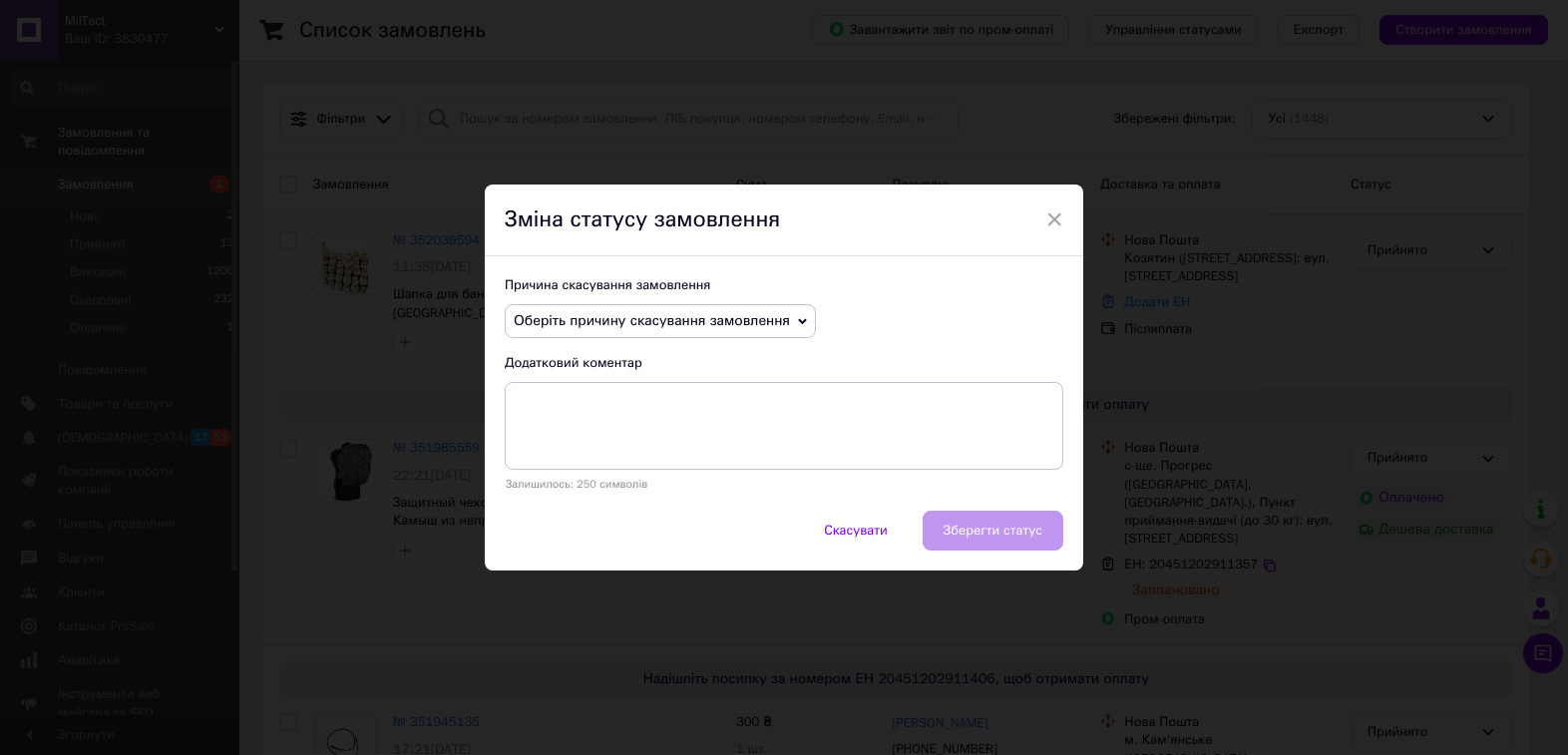 click on "Оберіть причину скасування замовлення" at bounding box center [651, 320] 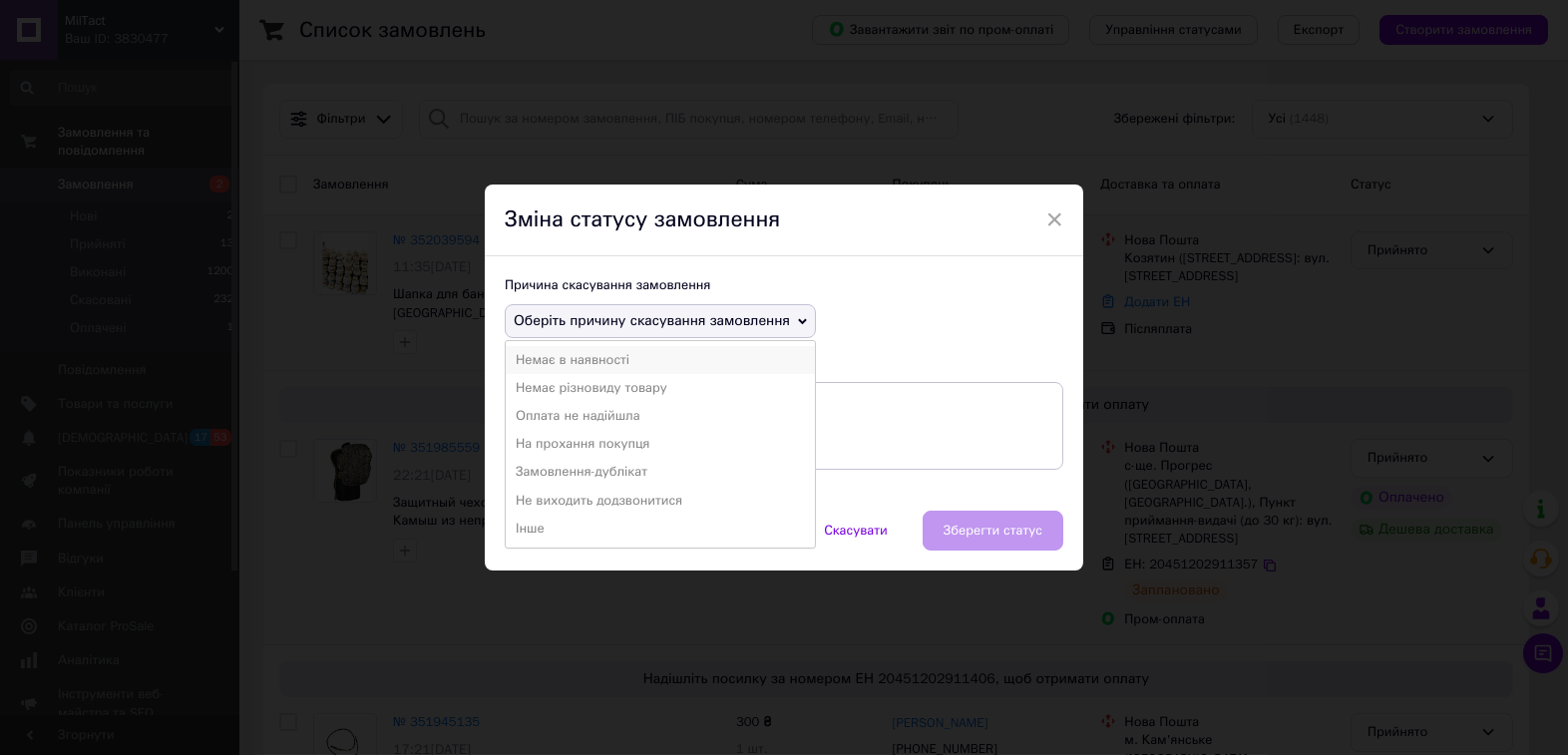click on "Немає в наявності" at bounding box center [660, 360] 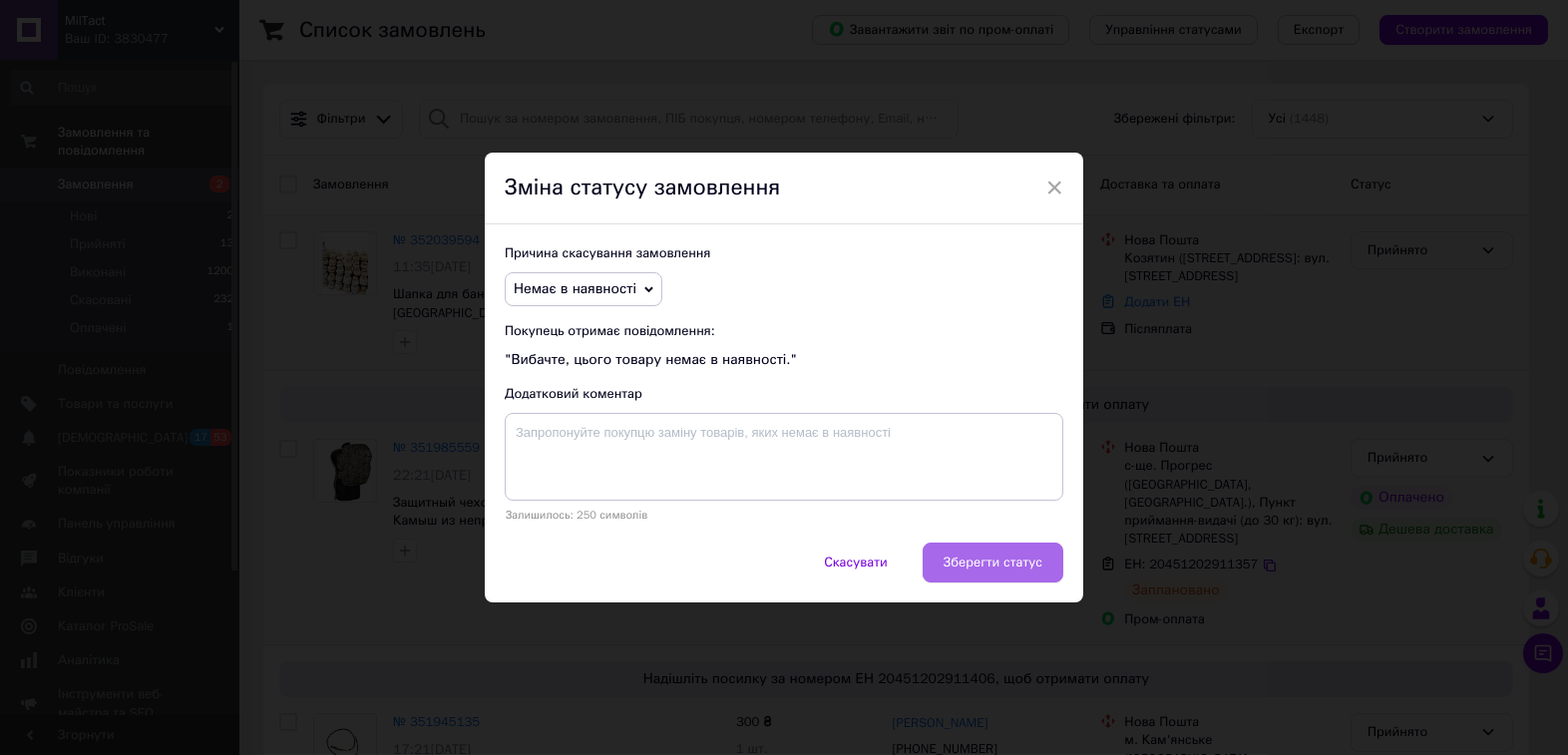 click on "Зберегти статус" at bounding box center (992, 563) 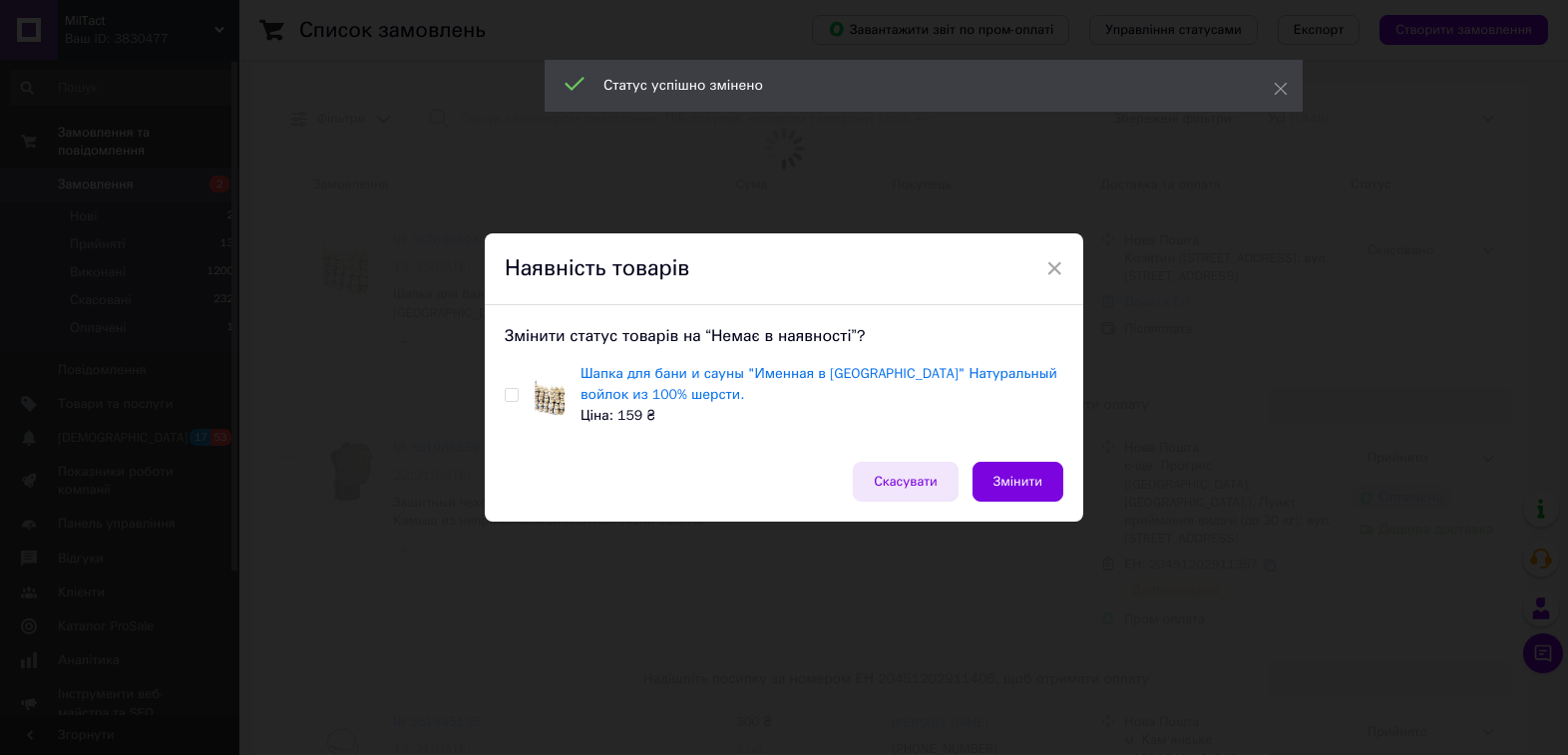 click on "Скасувати" at bounding box center [906, 482] 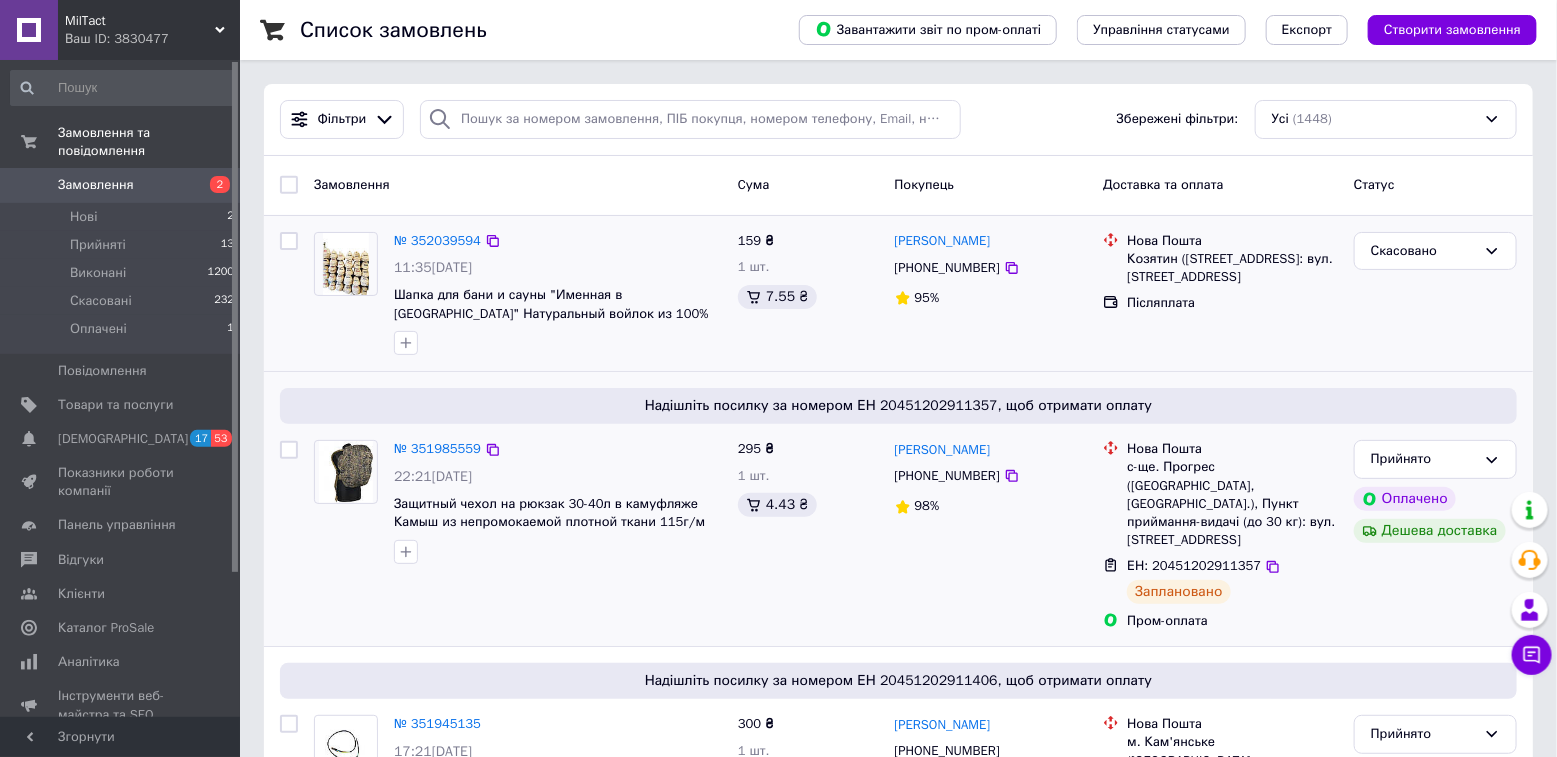 click on "№ 352039594" at bounding box center [558, 241] 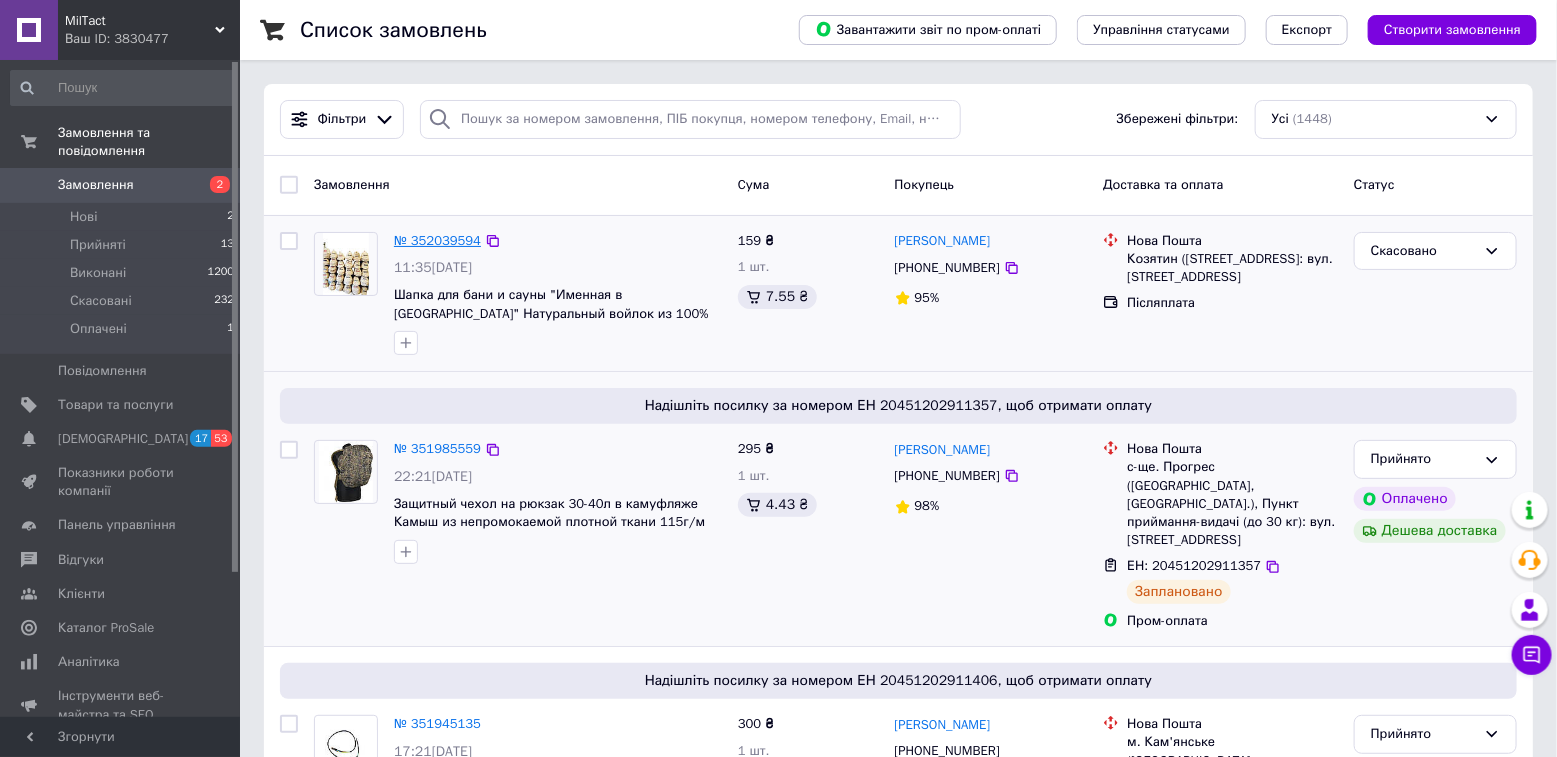 click on "№ 352039594" at bounding box center (437, 240) 